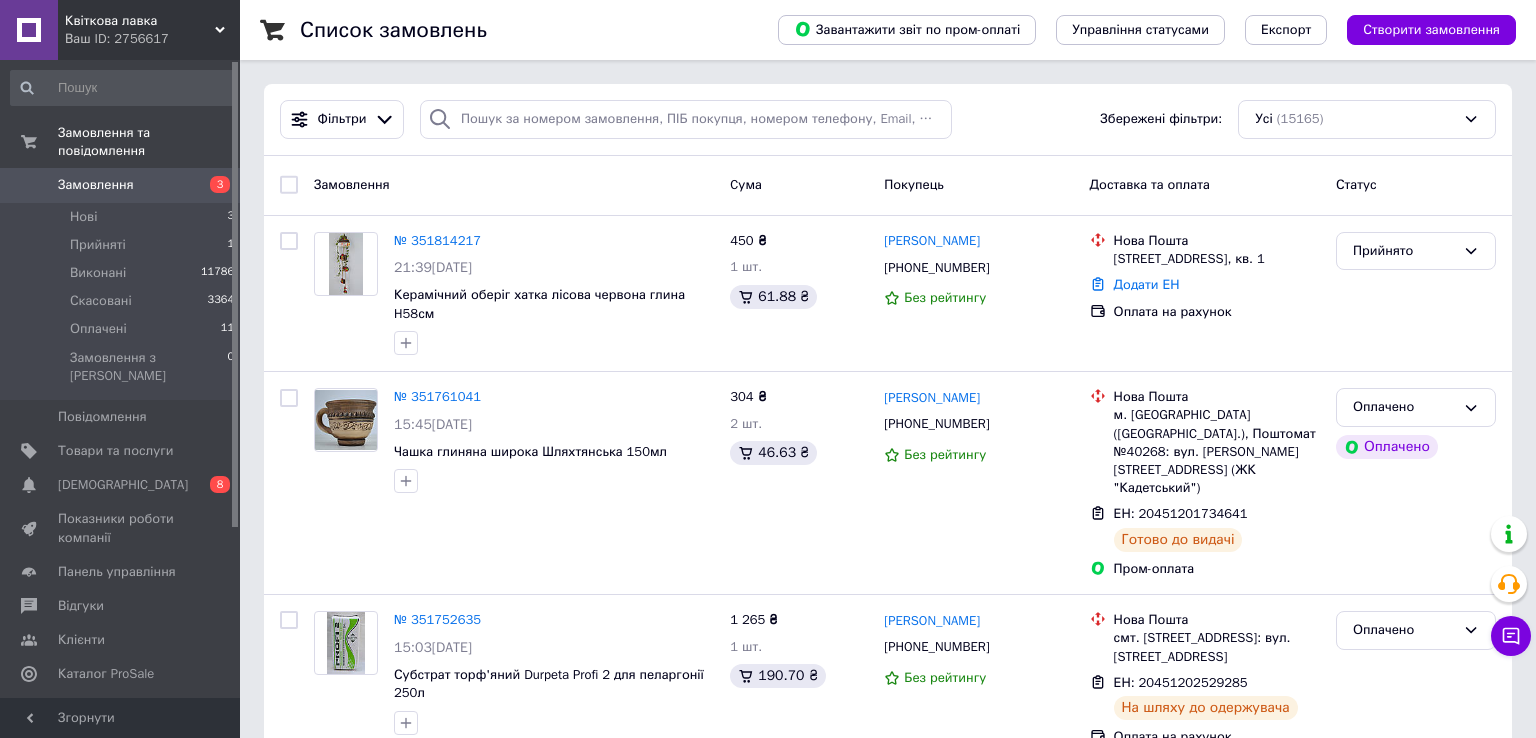 scroll, scrollTop: 0, scrollLeft: 0, axis: both 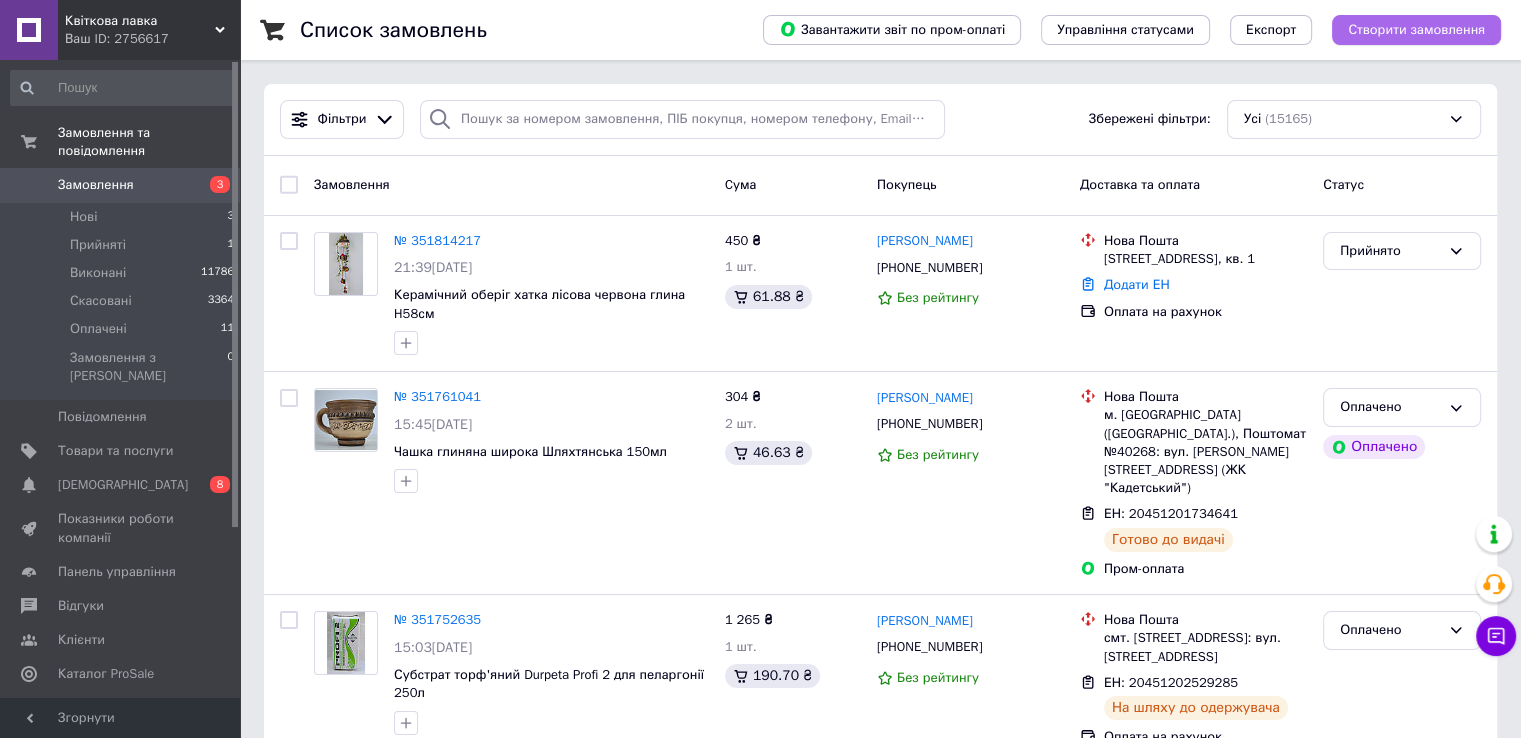 click on "Створити замовлення" at bounding box center (1416, 30) 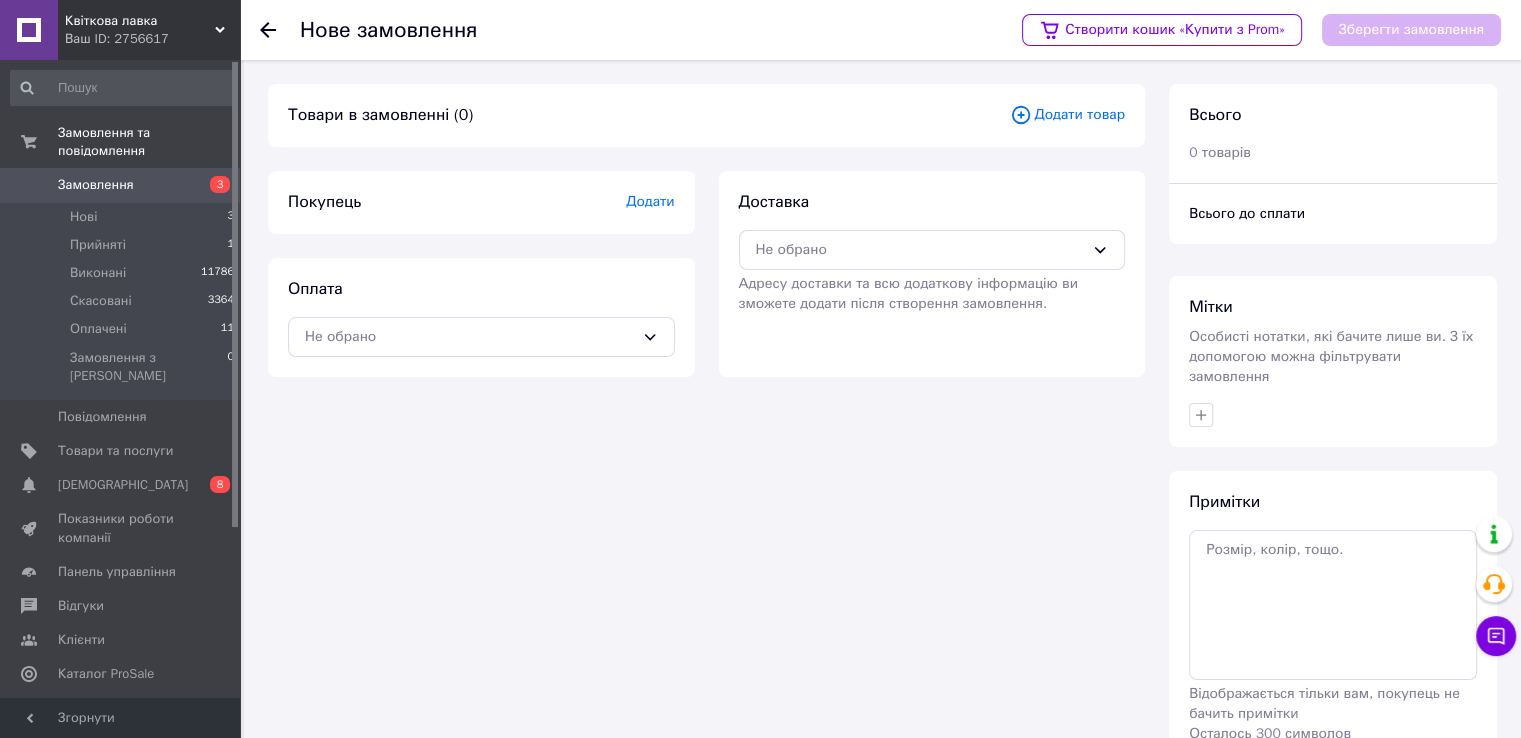 click on "Додати товар" at bounding box center (1067, 115) 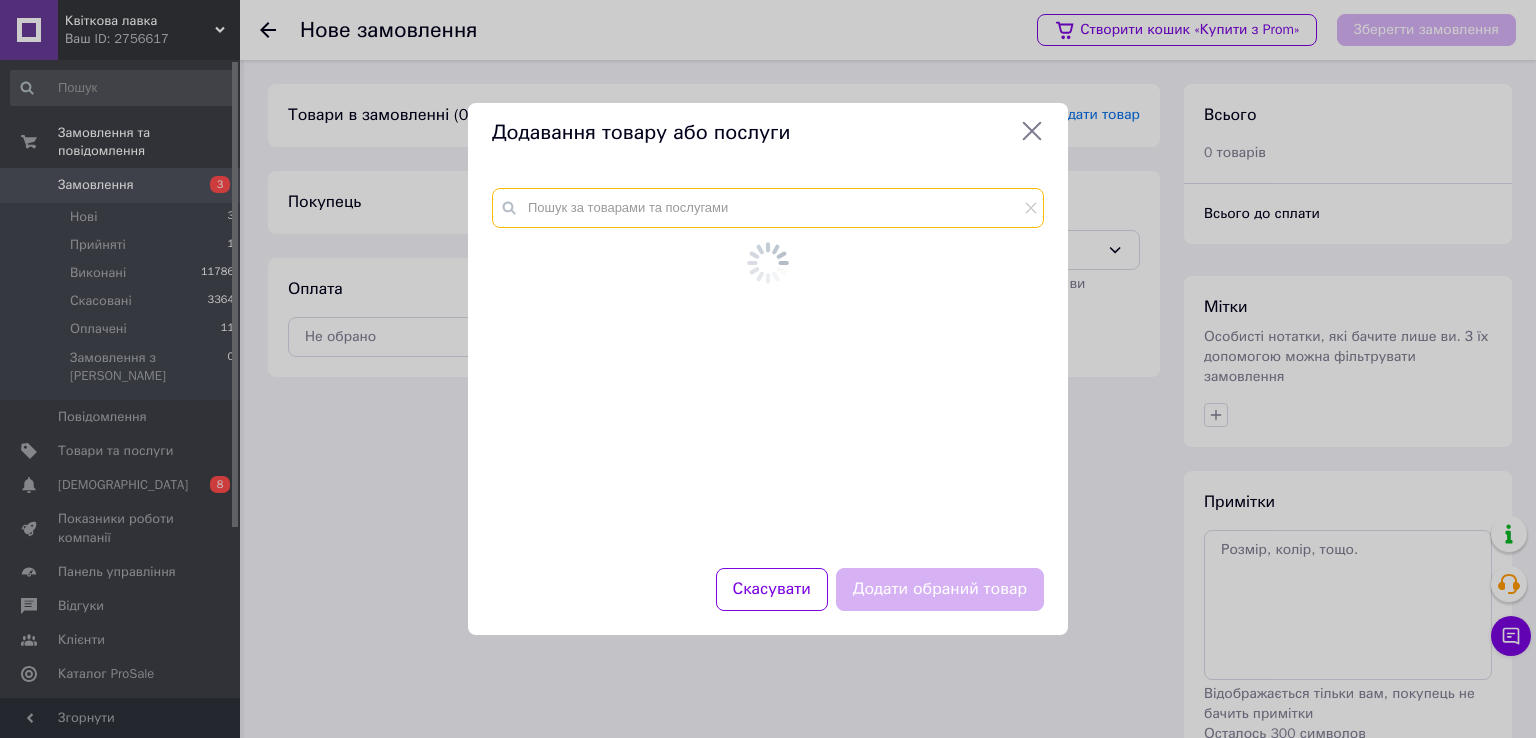 click at bounding box center [768, 208] 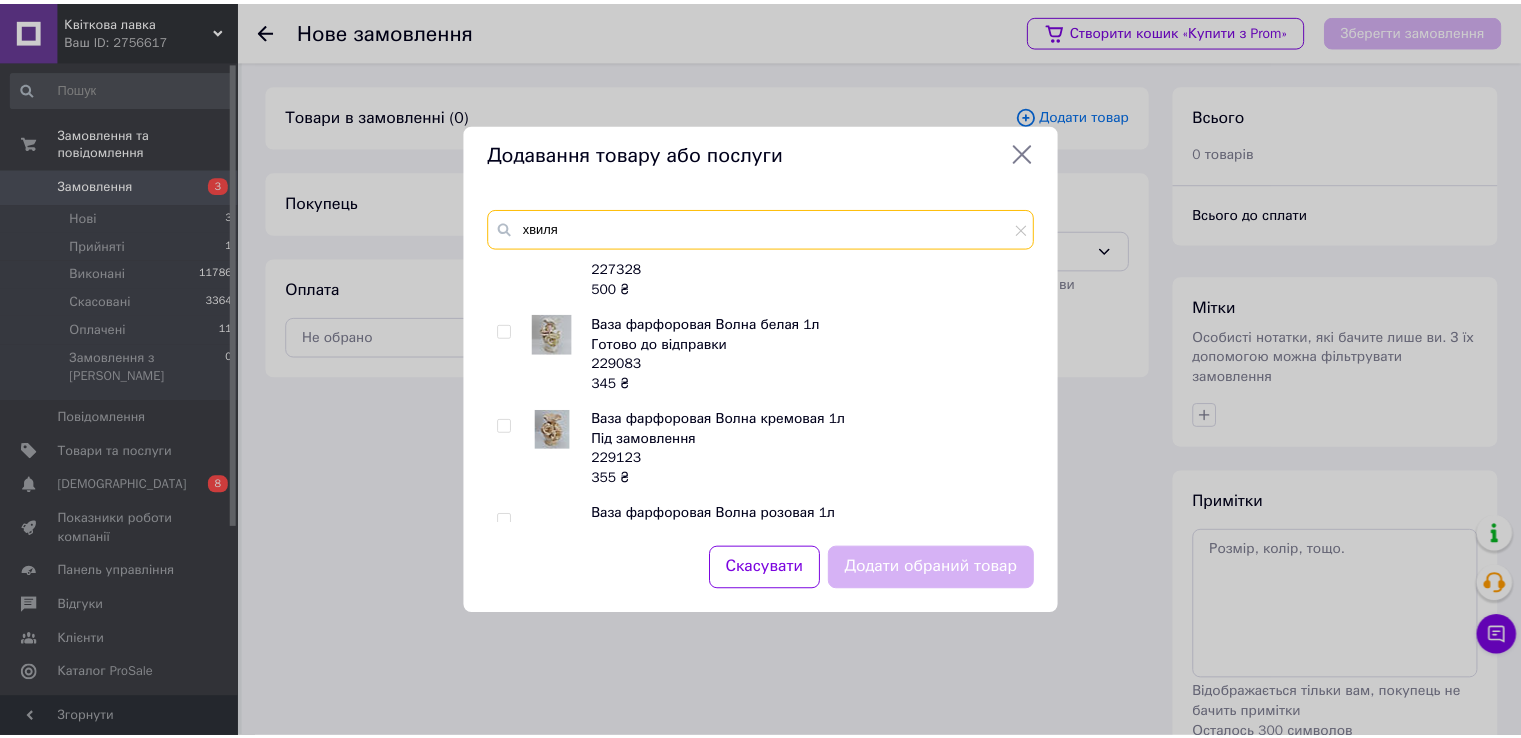 scroll, scrollTop: 800, scrollLeft: 0, axis: vertical 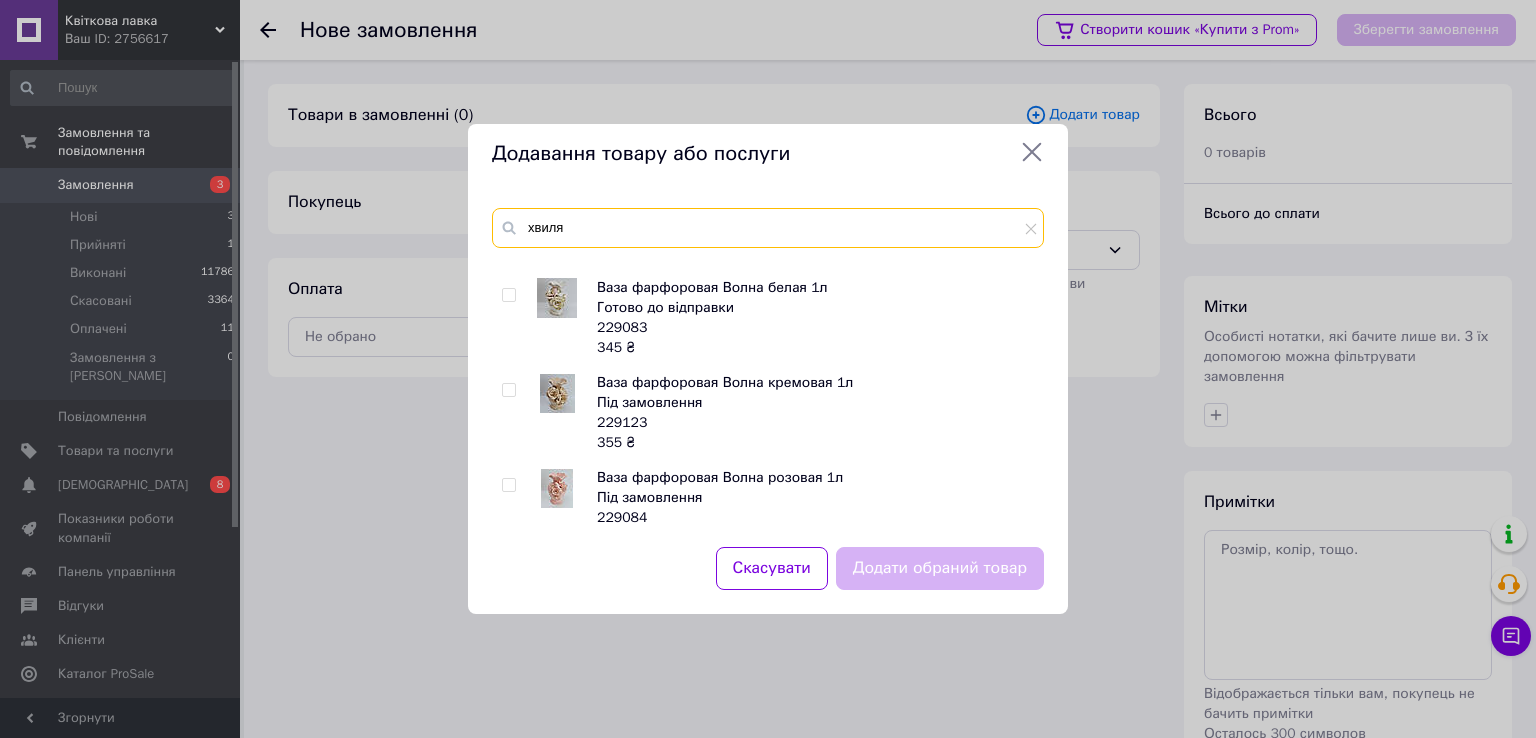 type on "хвиля" 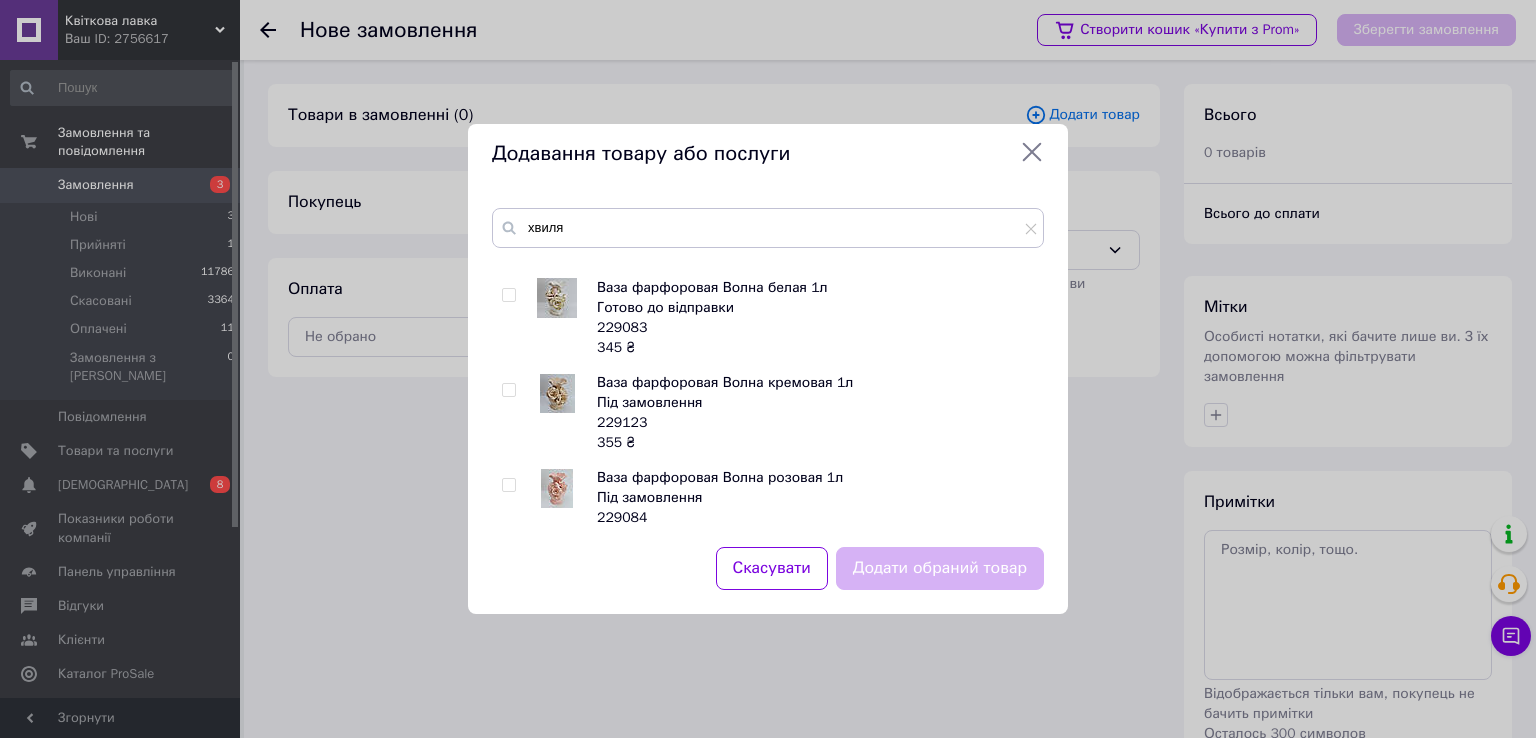 click at bounding box center (508, 295) 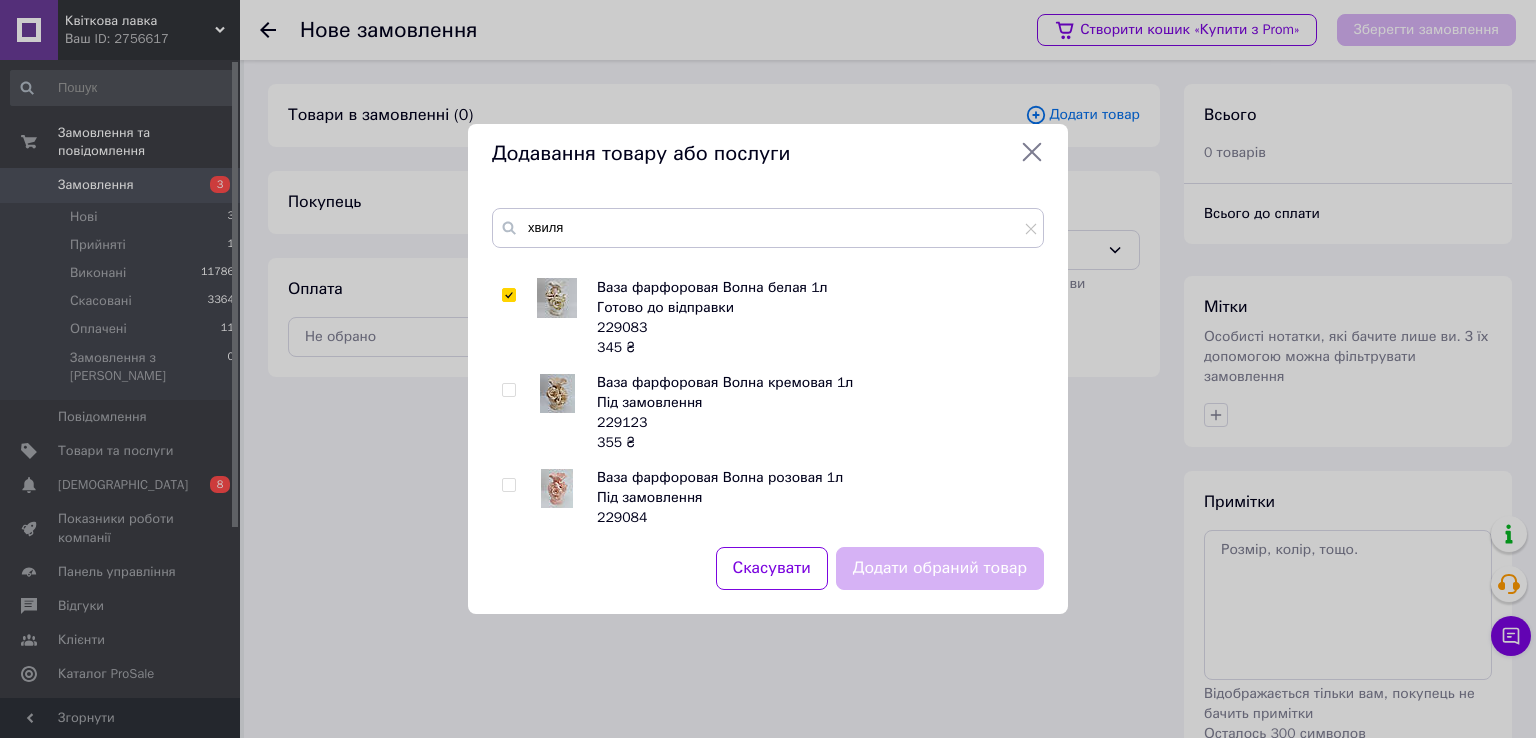 checkbox on "true" 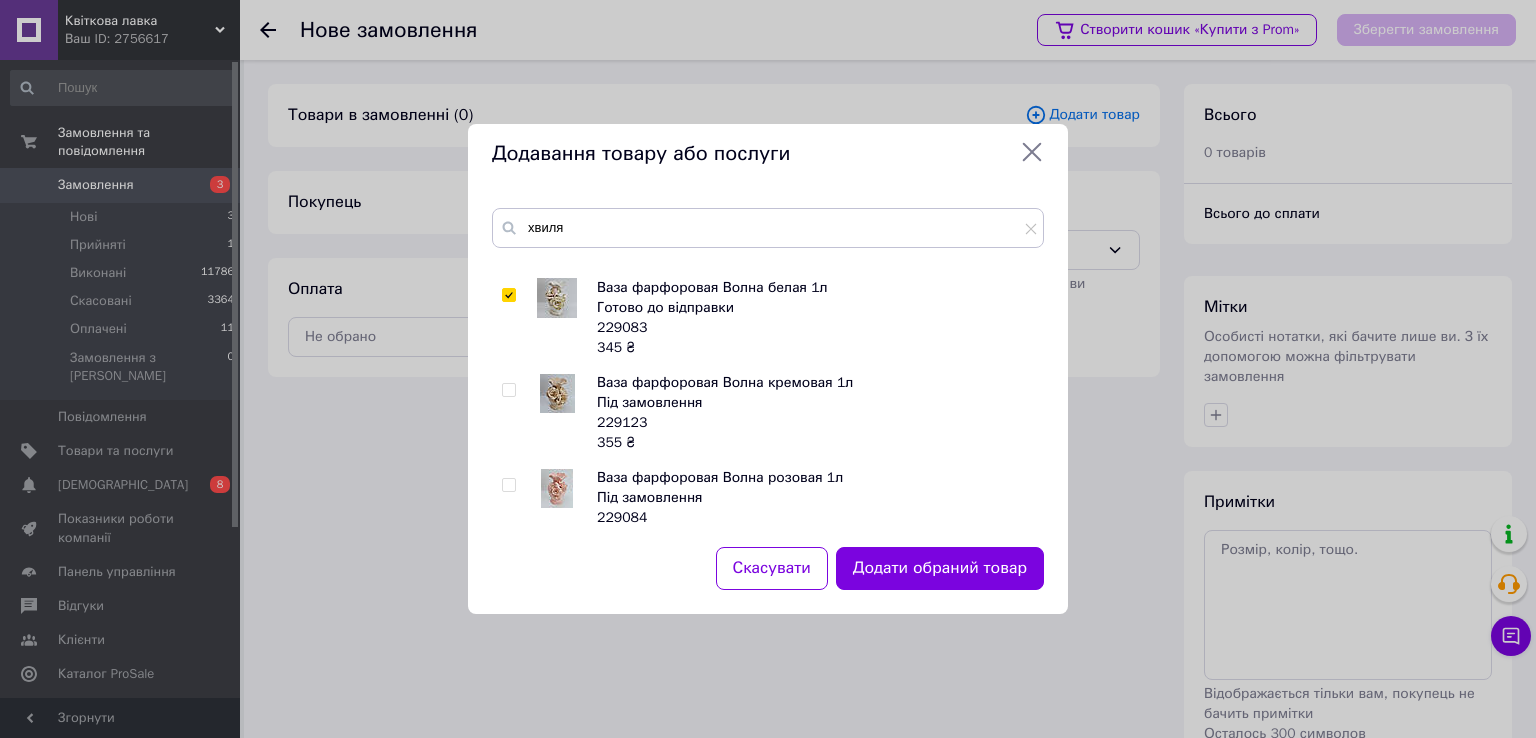 drag, startPoint x: 504, startPoint y: 393, endPoint x: 517, endPoint y: 448, distance: 56.515484 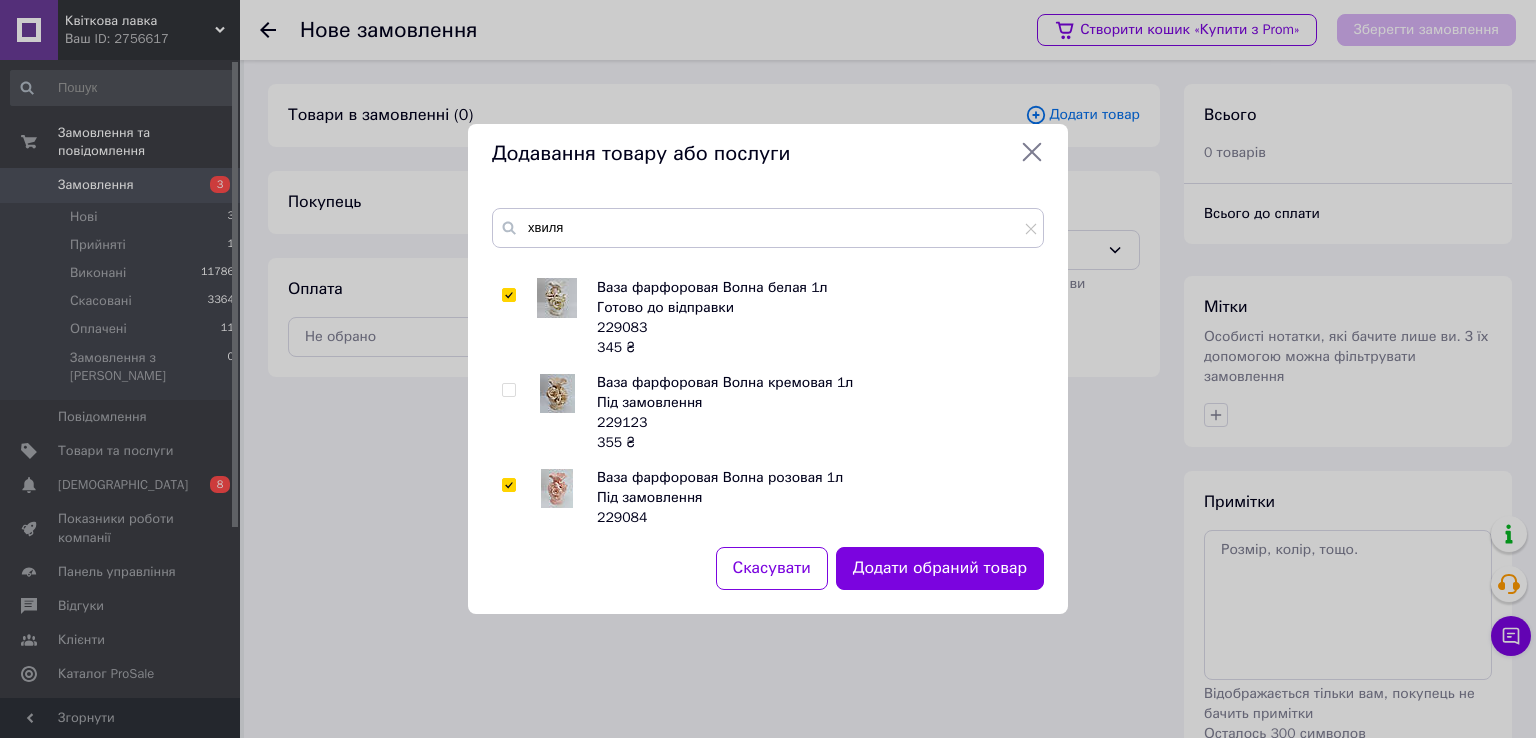 checkbox on "true" 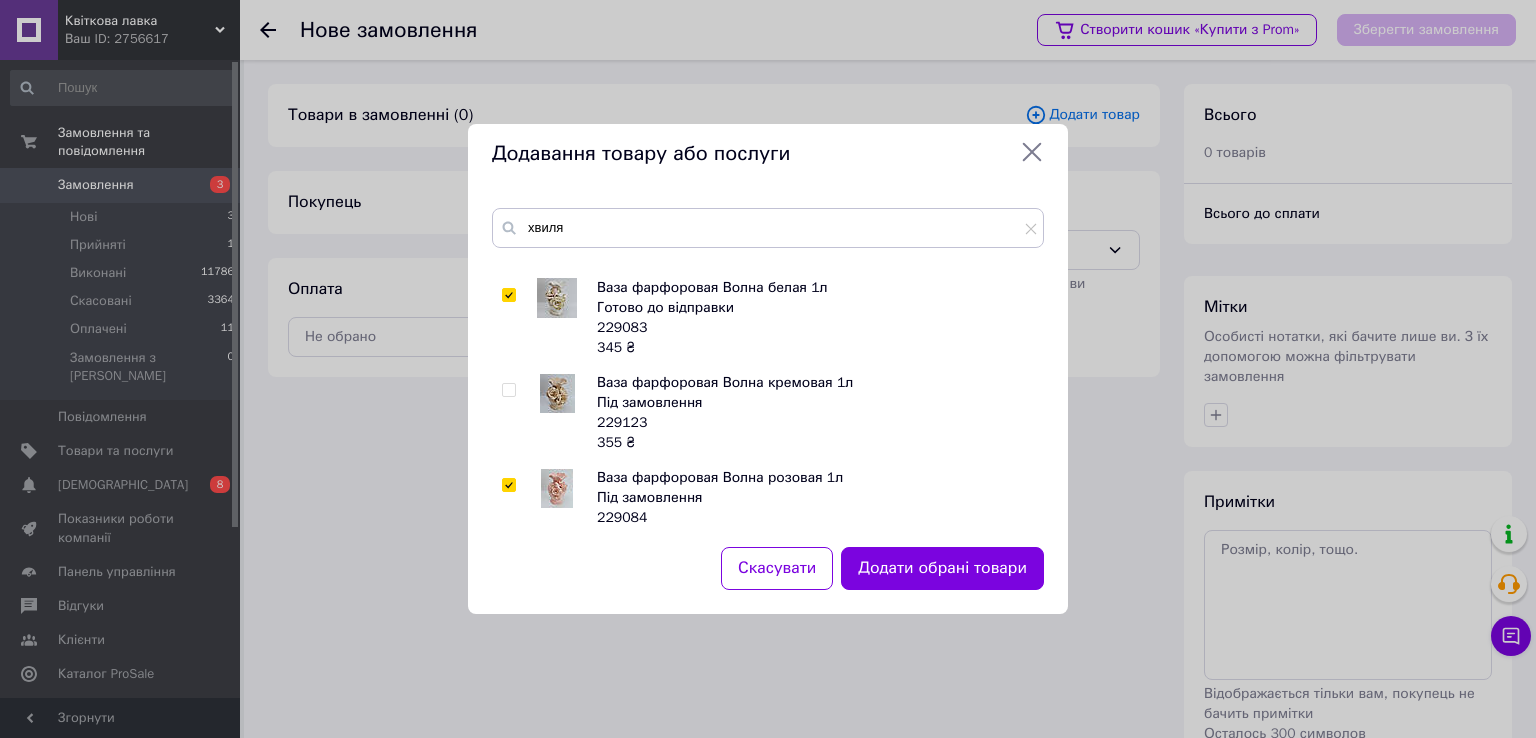 click at bounding box center (508, 390) 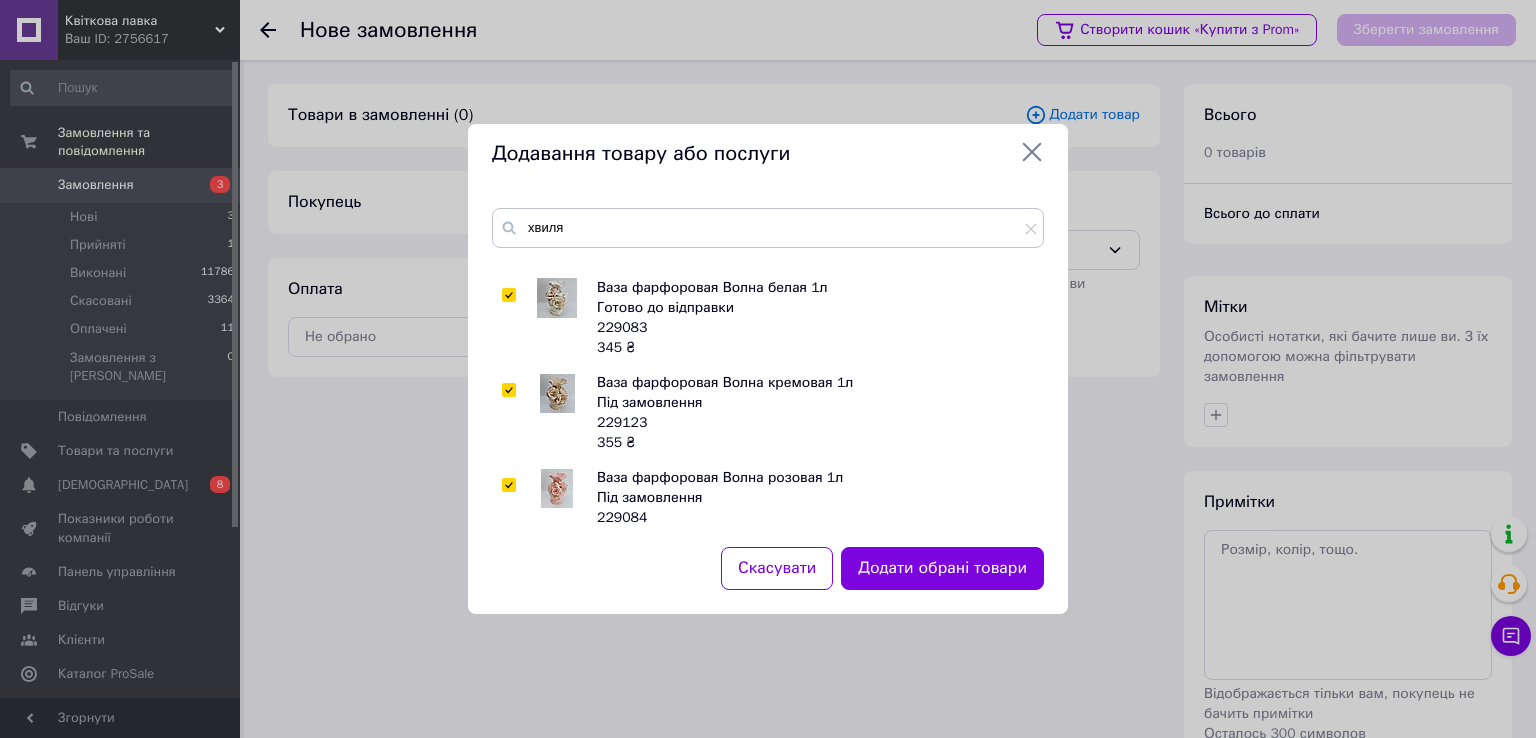 checkbox on "true" 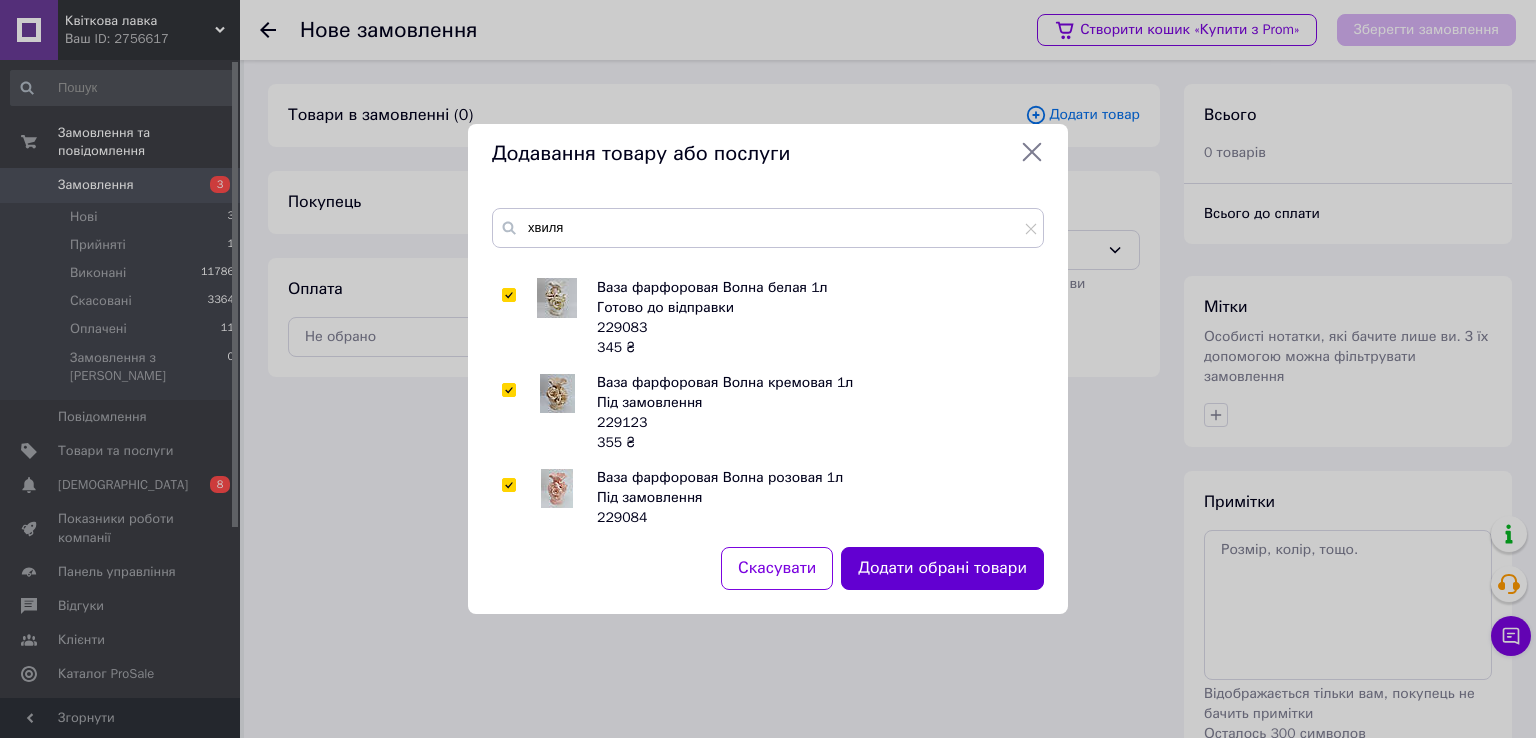 click on "Додати обрані товари" at bounding box center (942, 568) 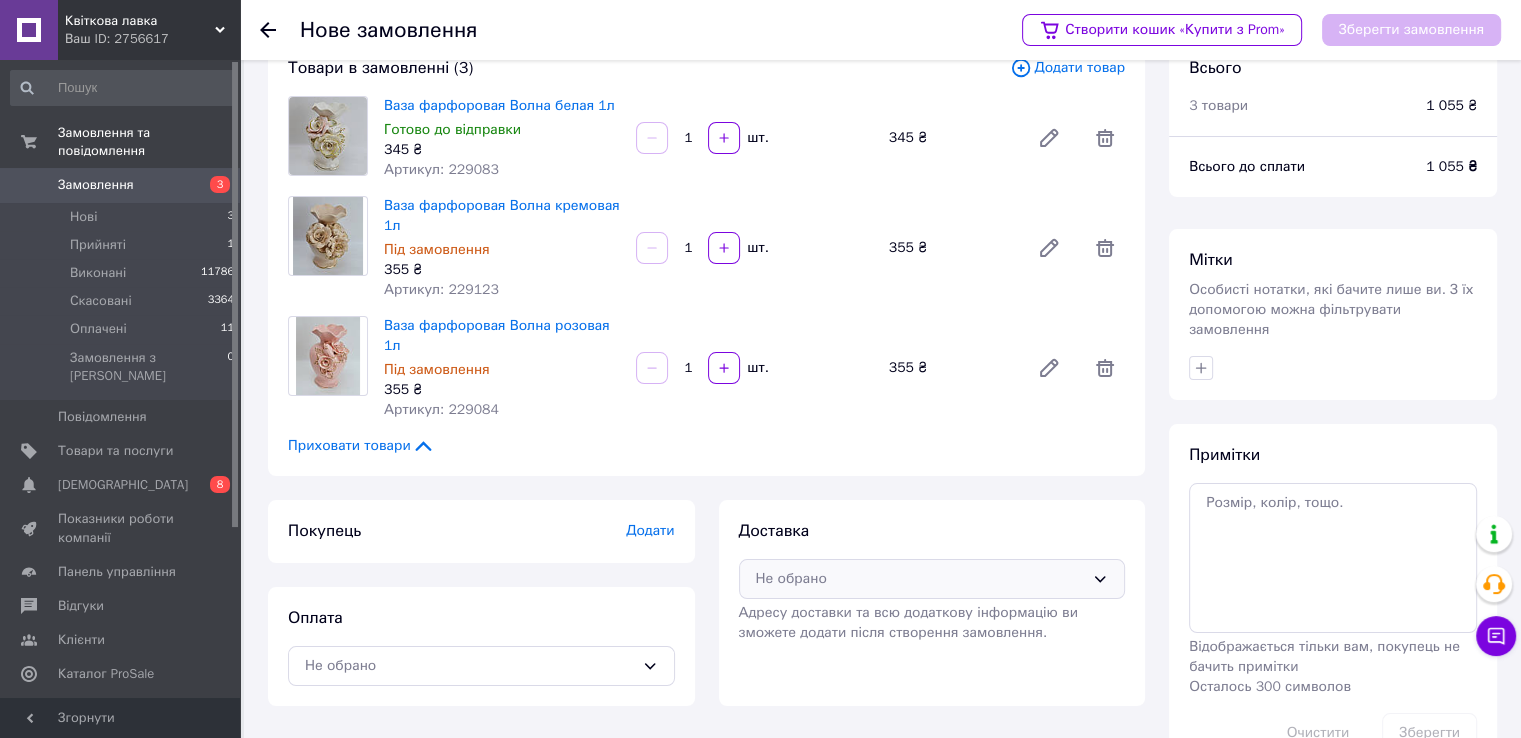 scroll, scrollTop: 85, scrollLeft: 0, axis: vertical 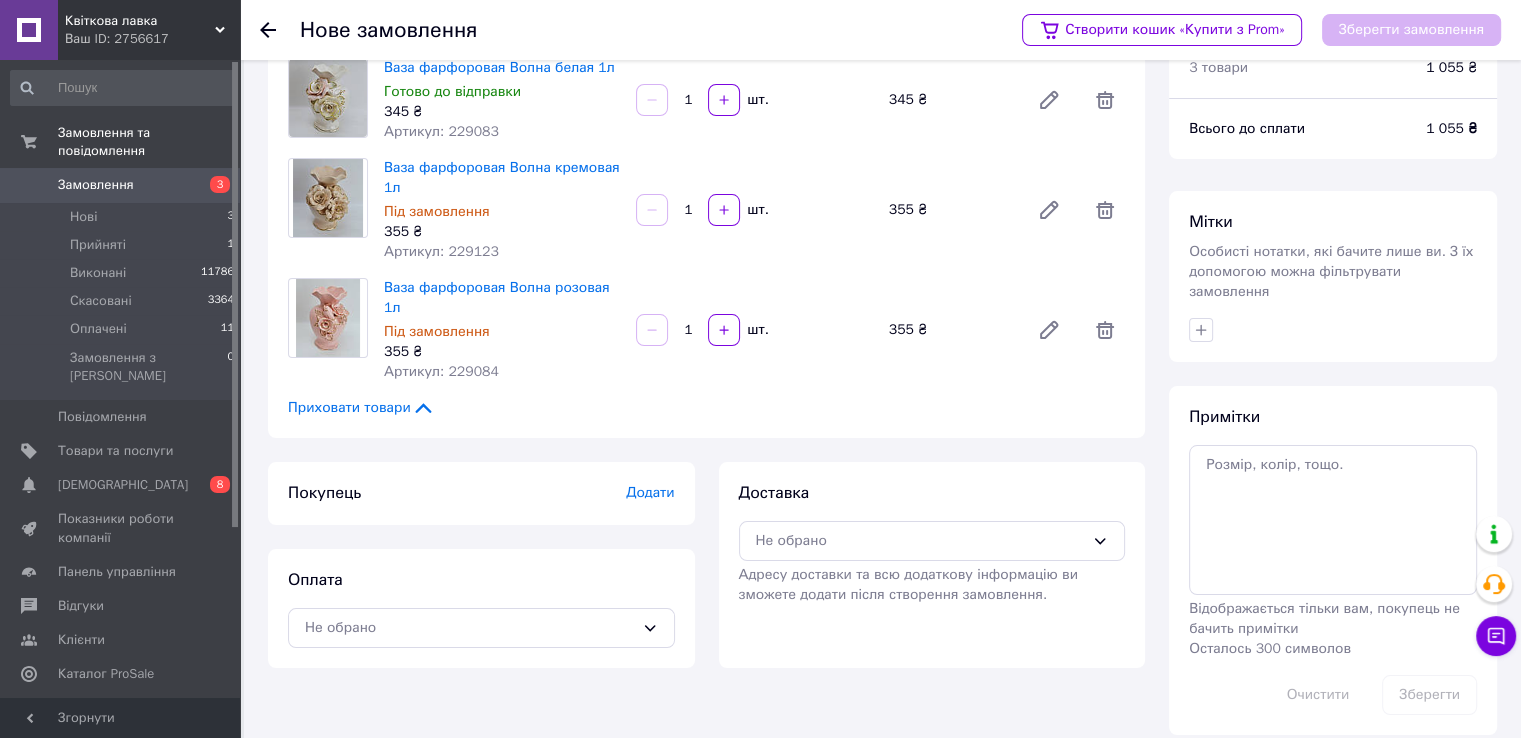 click on "Товари в замовленні (3) Додати товар Ваза фарфоровая Волна белая 1л Готово до відправки 345 ₴ Артикул: 229083 1   шт. 345 ₴ Ваза фарфоровая Волна кремовая 1л Під замовлення 355 ₴ Артикул: 229123 1   шт. 355 ₴ Ваза фарфоровая Волна розовая 1л Під замовлення 355 ₴ Артикул: 229084 1   шт. 355 ₴ Приховати товари Покупець Додати Оплата Не обрано Доставка Не обрано Адресу доставки та всю додаткову інформацію
ви зможете додати після створення замовлення." at bounding box center [706, 367] 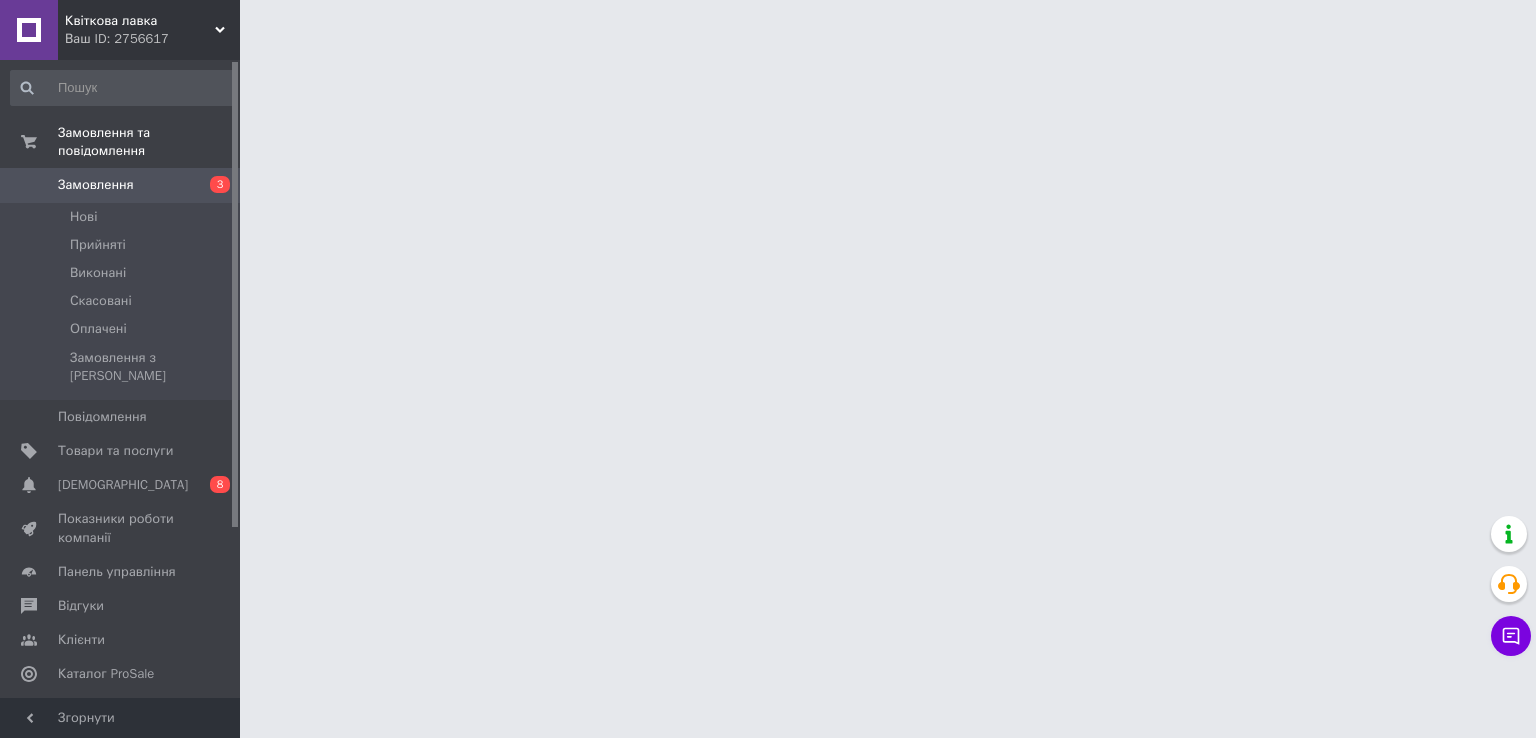 scroll, scrollTop: 0, scrollLeft: 0, axis: both 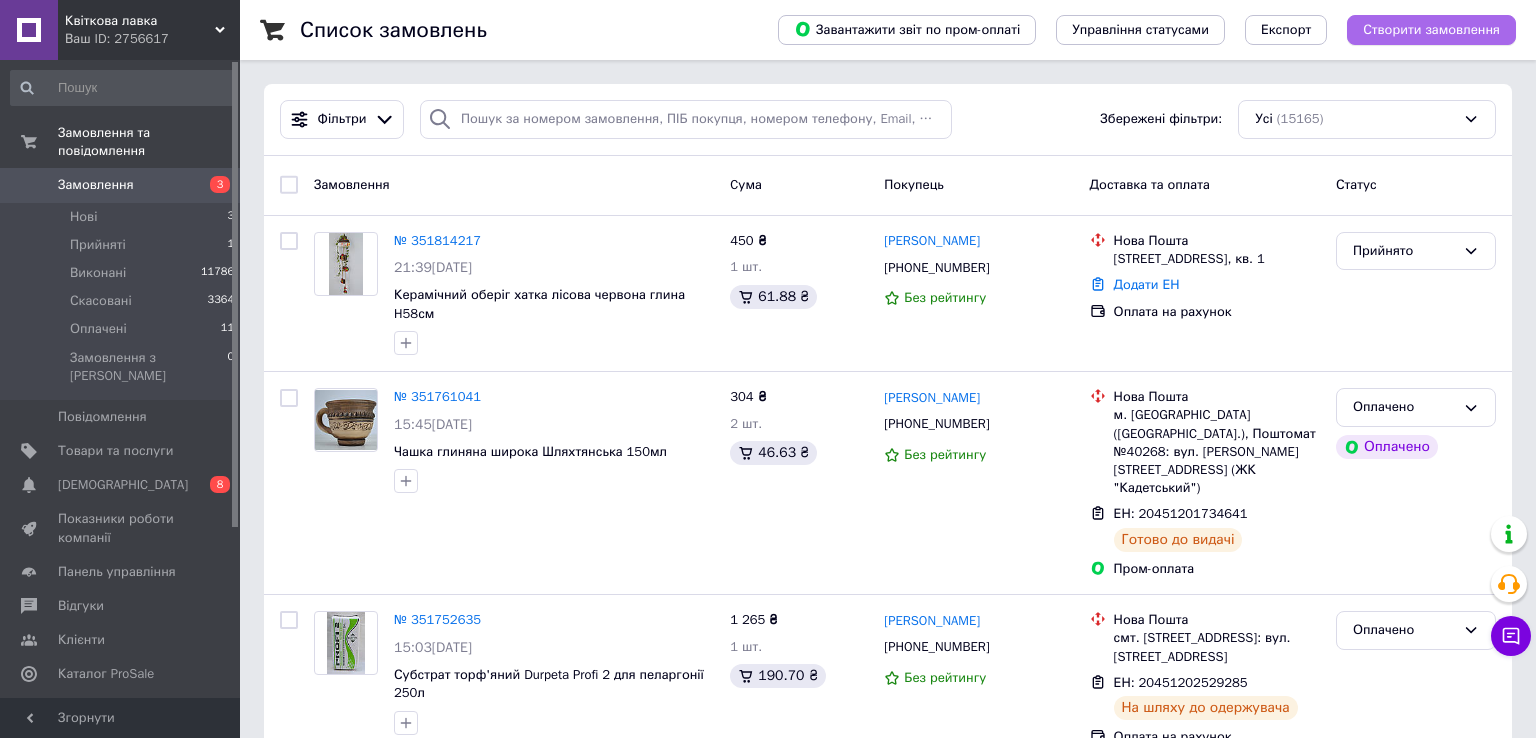 click on "Створити замовлення" at bounding box center (1431, 30) 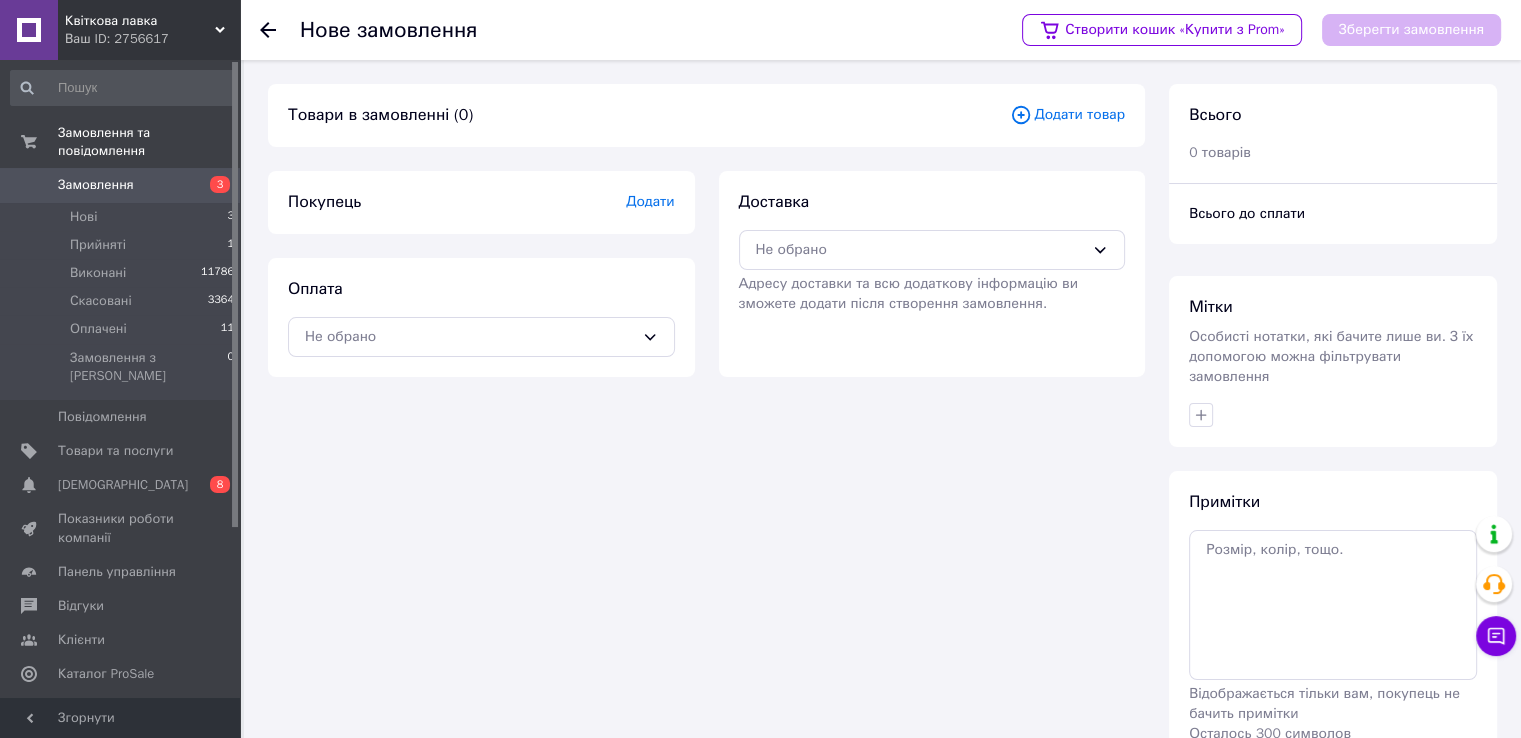click on "Додати товар" at bounding box center [1067, 115] 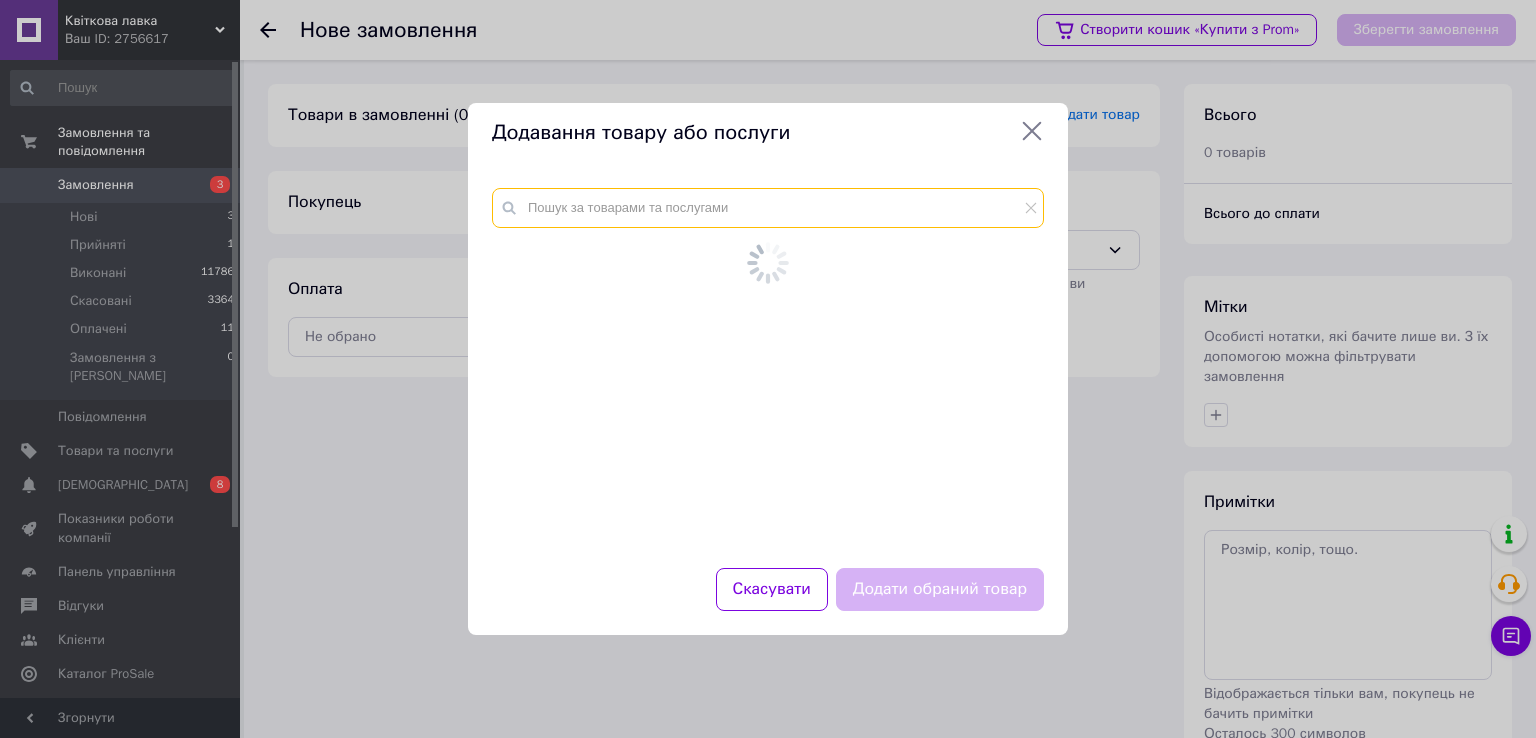 click at bounding box center [768, 208] 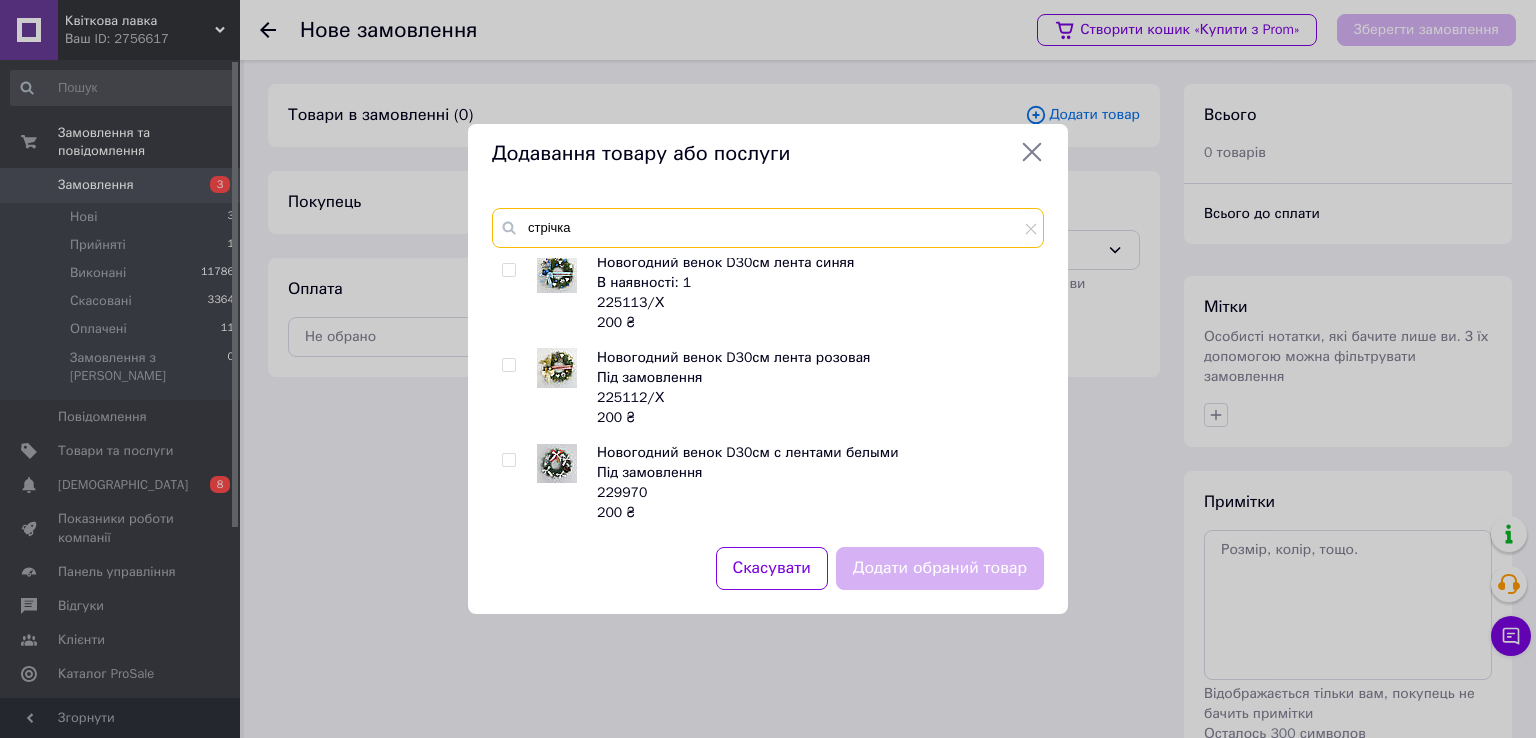 scroll, scrollTop: 3560, scrollLeft: 0, axis: vertical 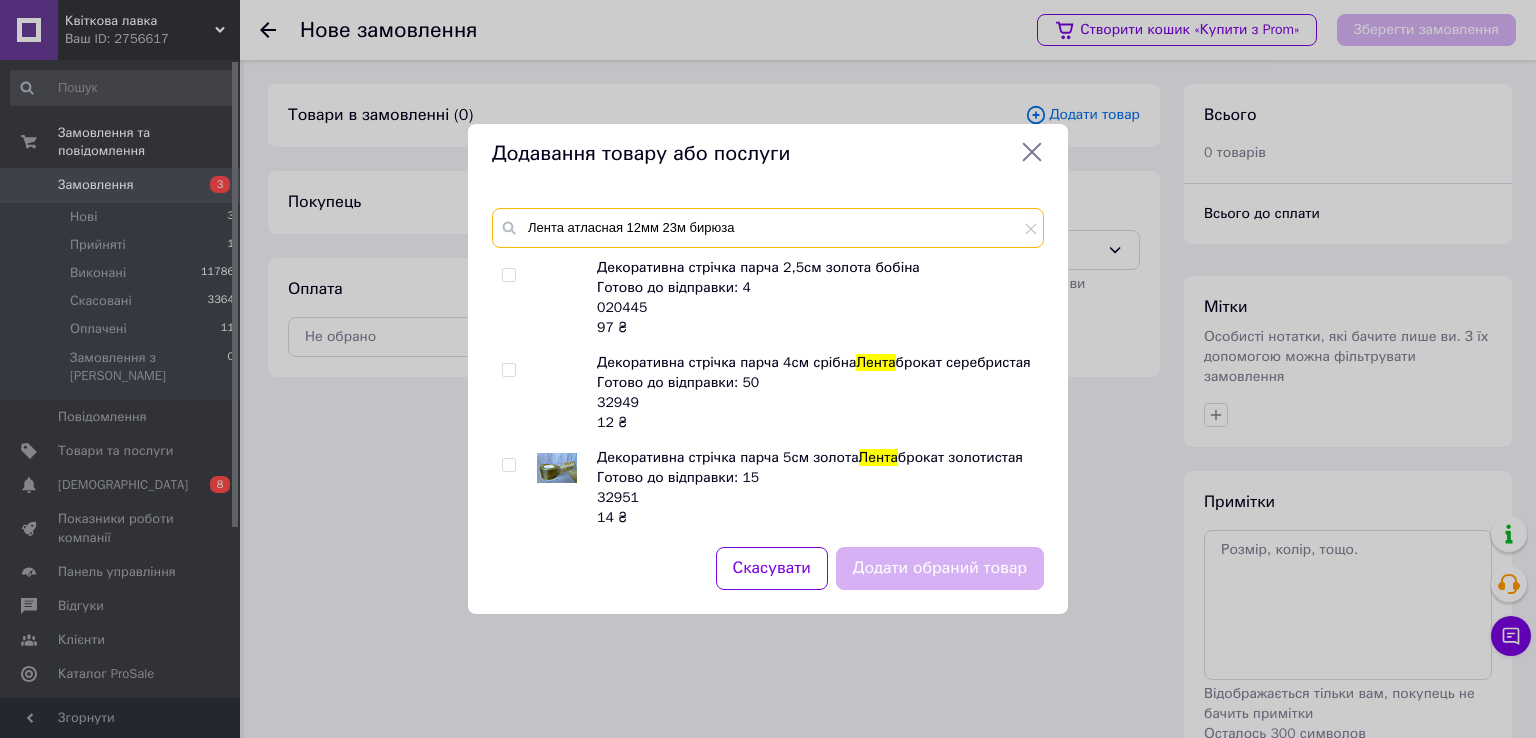 type on "Лента атласная 12мм 23м бирюза" 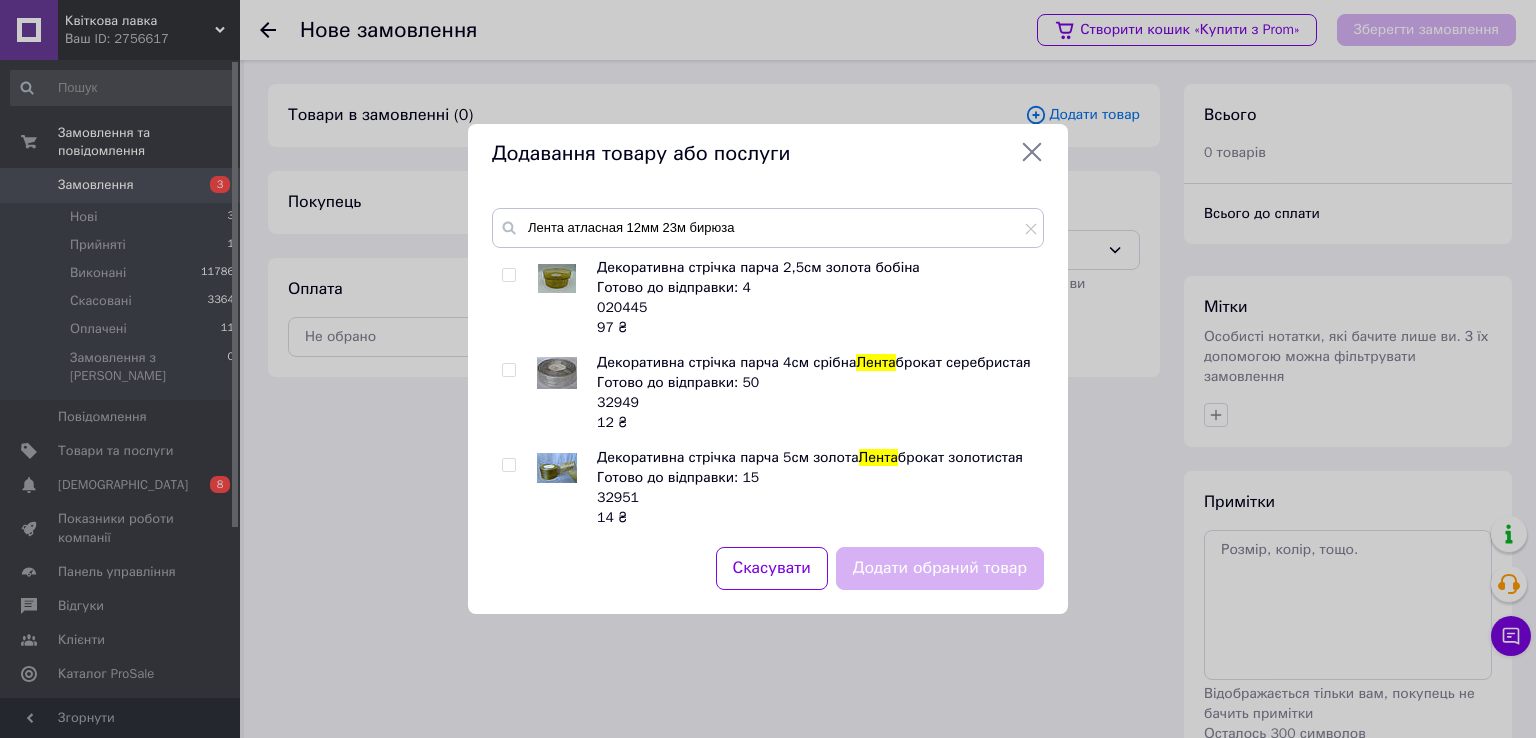 drag, startPoint x: 1036, startPoint y: 143, endPoint x: 1025, endPoint y: 149, distance: 12.529964 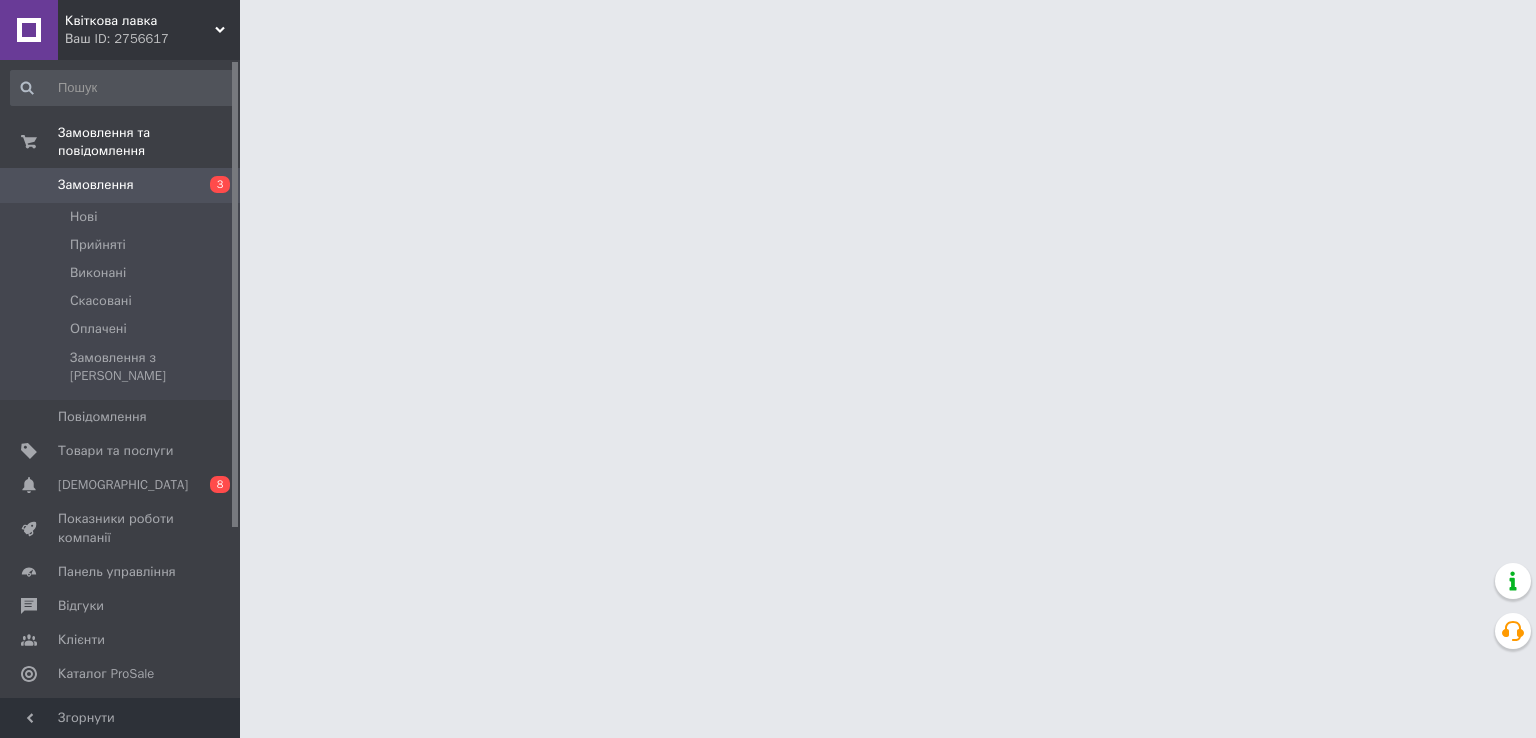 scroll, scrollTop: 0, scrollLeft: 0, axis: both 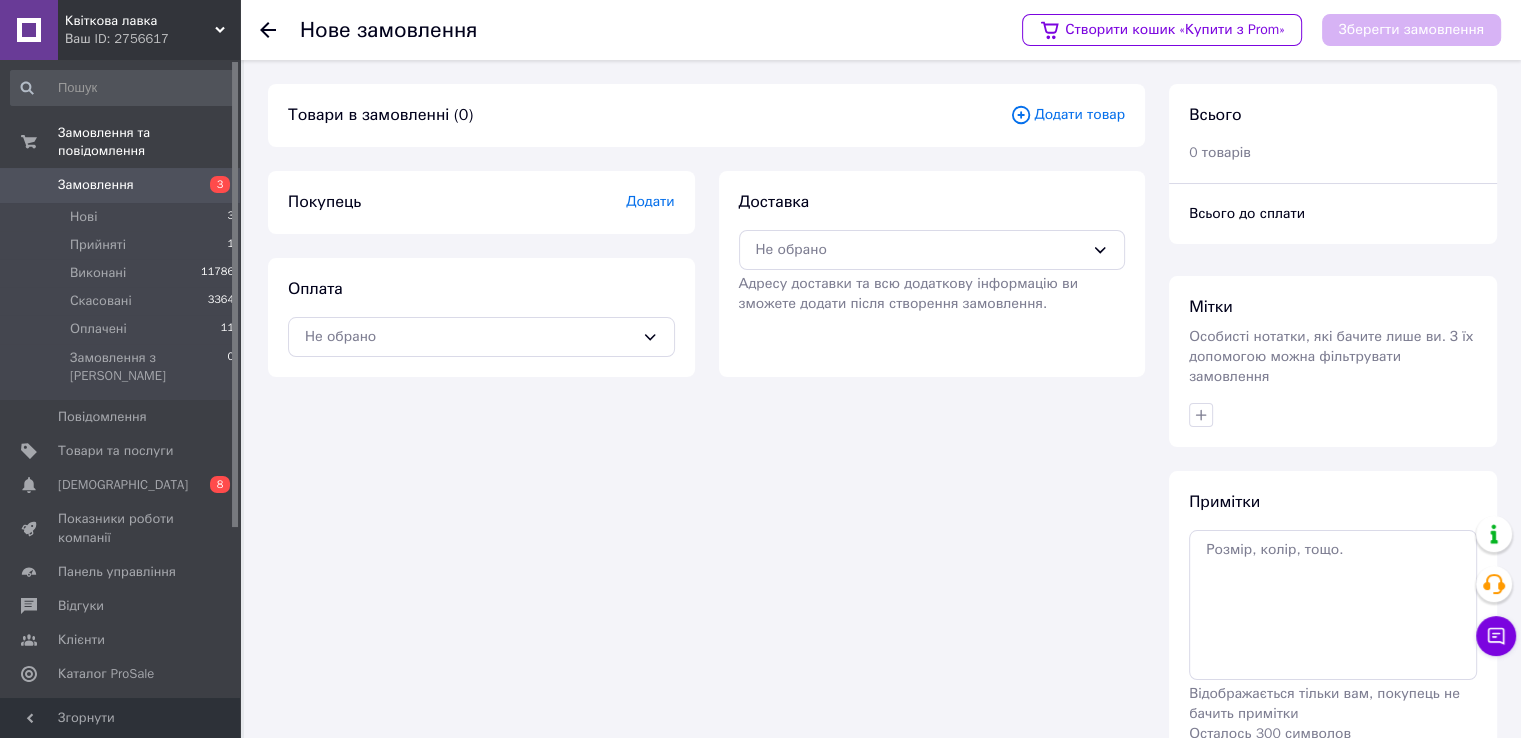 click on "Додати товар" at bounding box center (1067, 115) 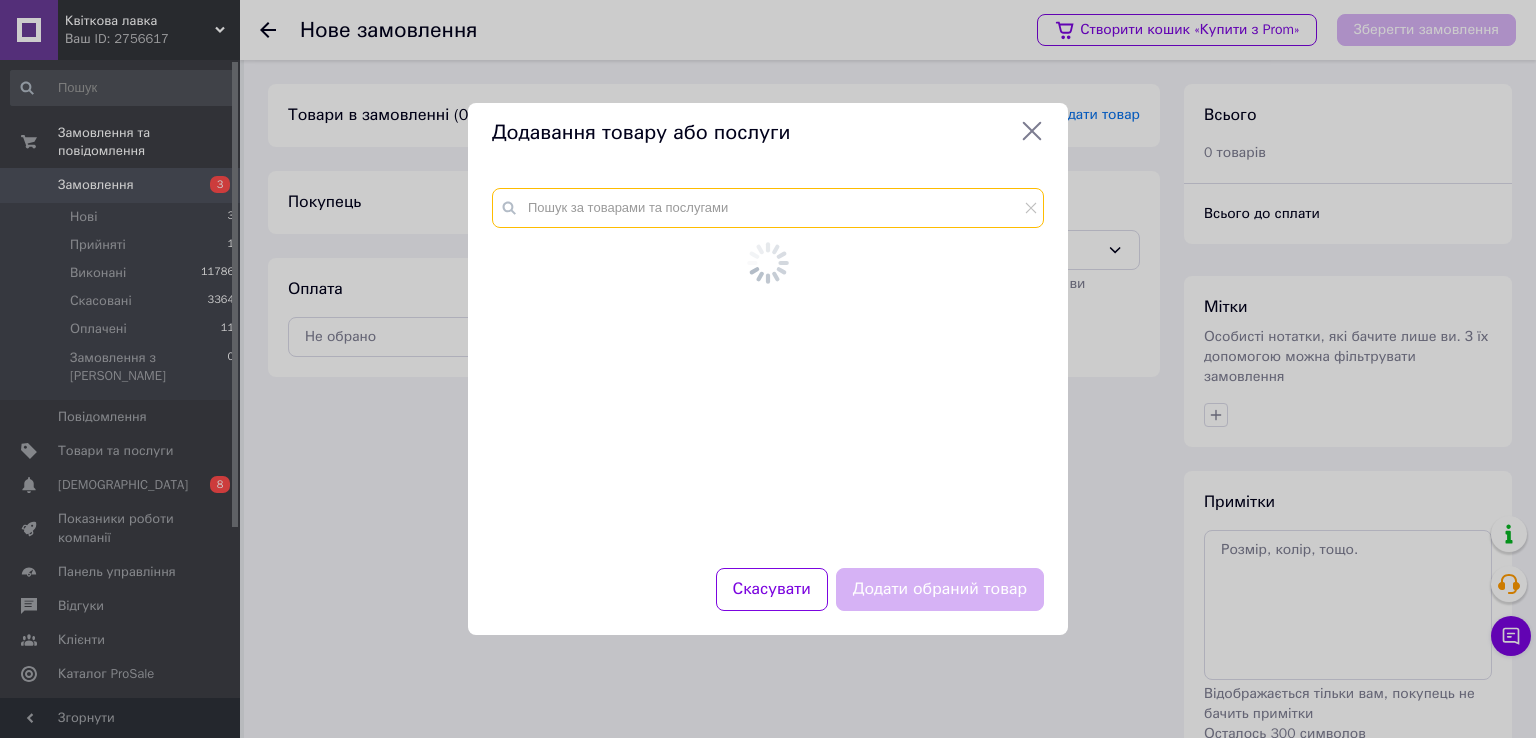 click at bounding box center [768, 208] 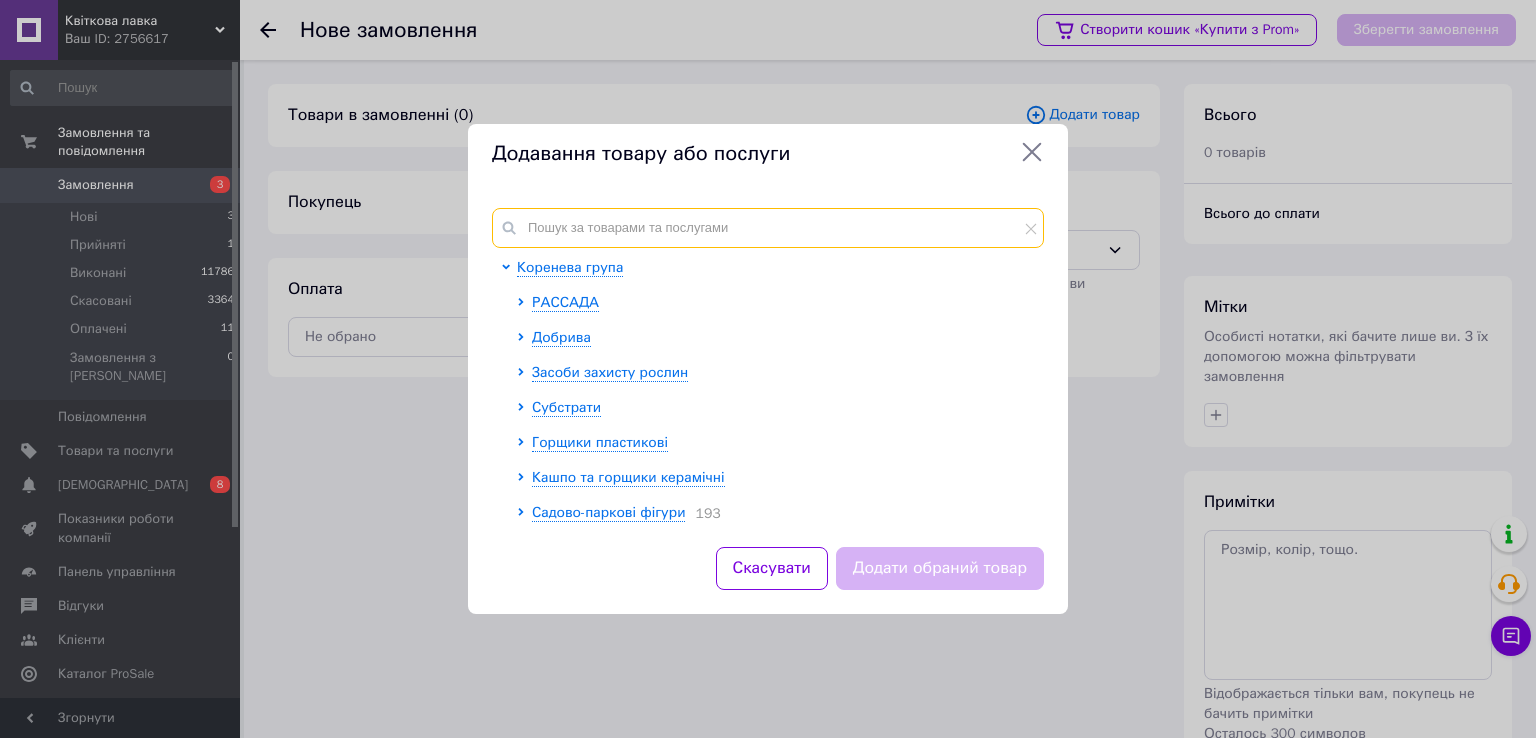 paste on "Лента атласная 12мм 23м" 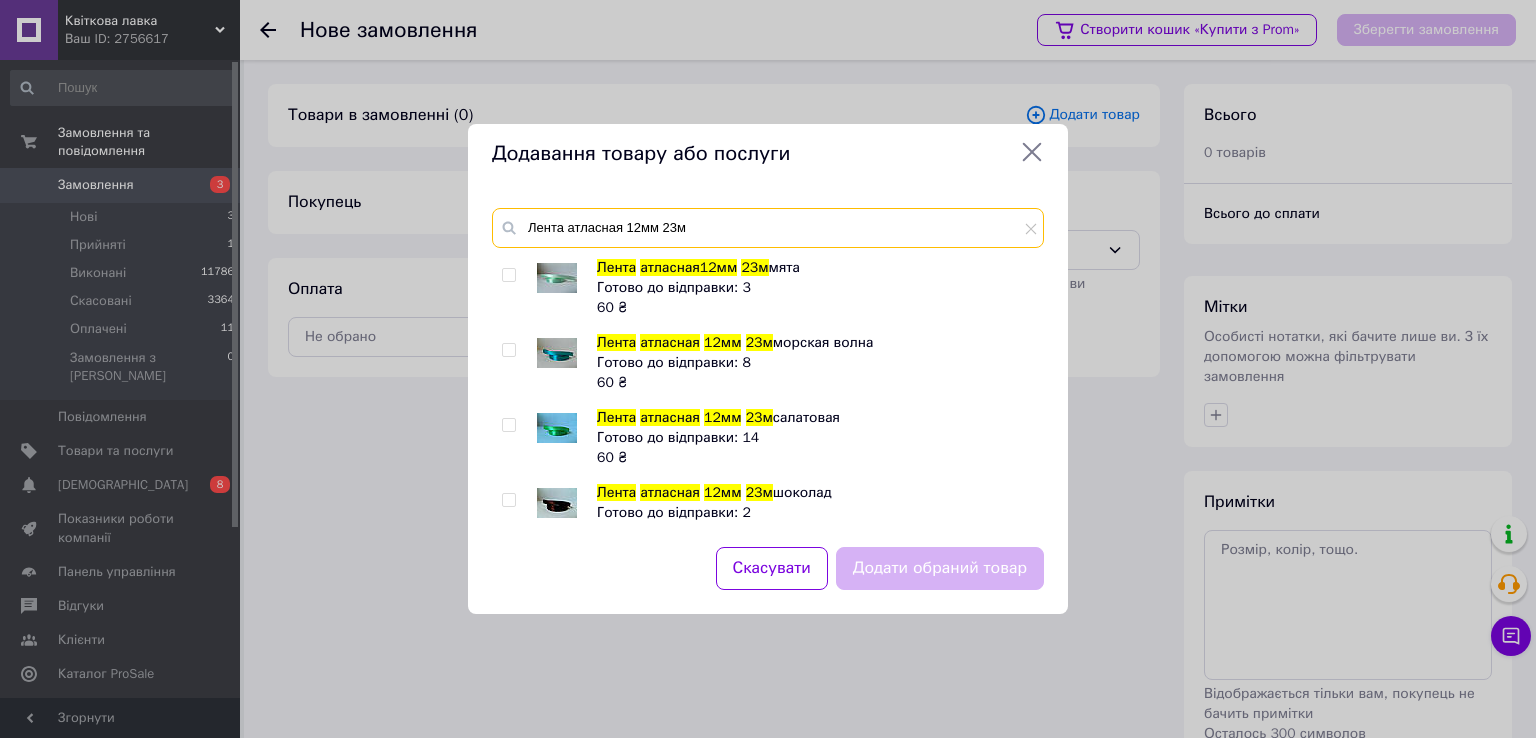type on "Лента атласная 12мм 23м" 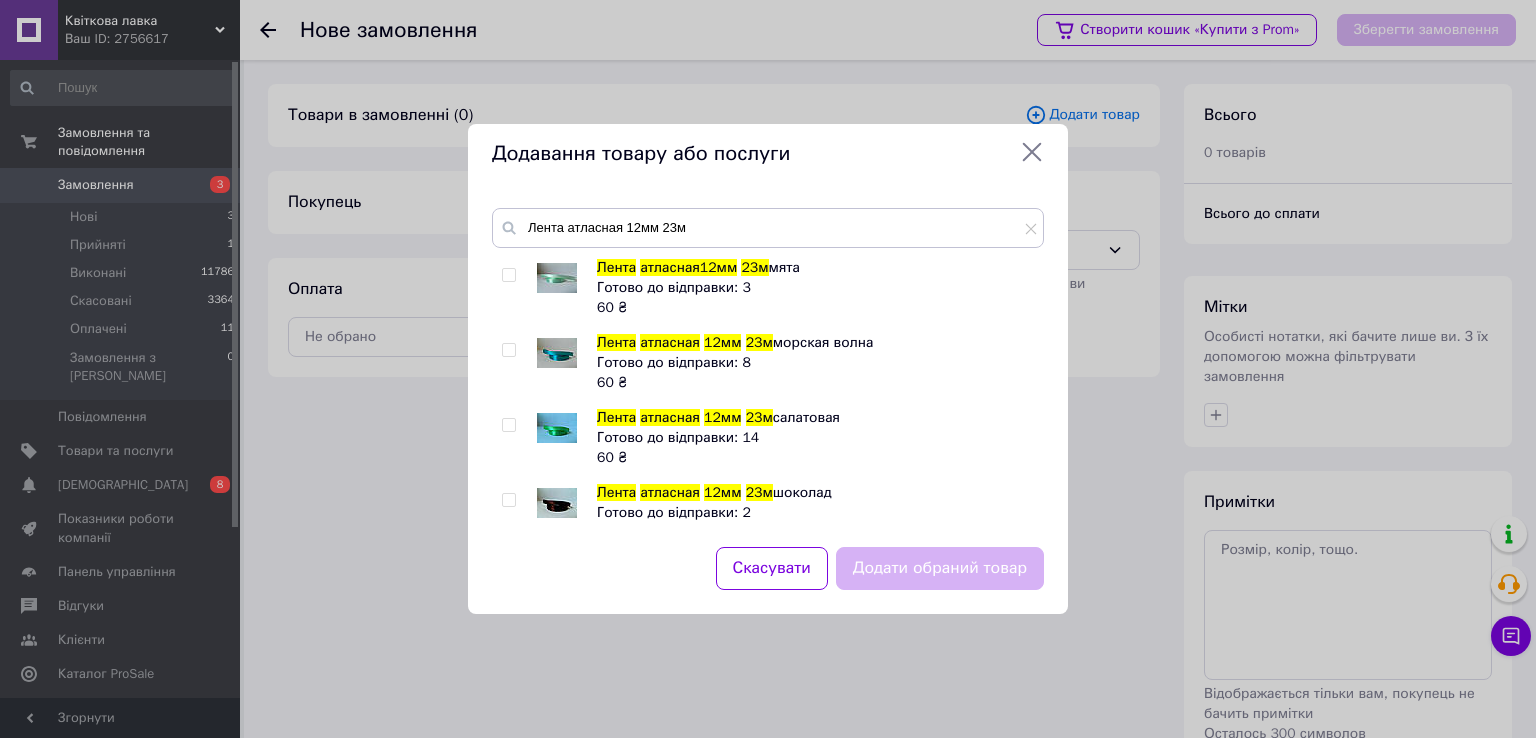 click at bounding box center [508, 275] 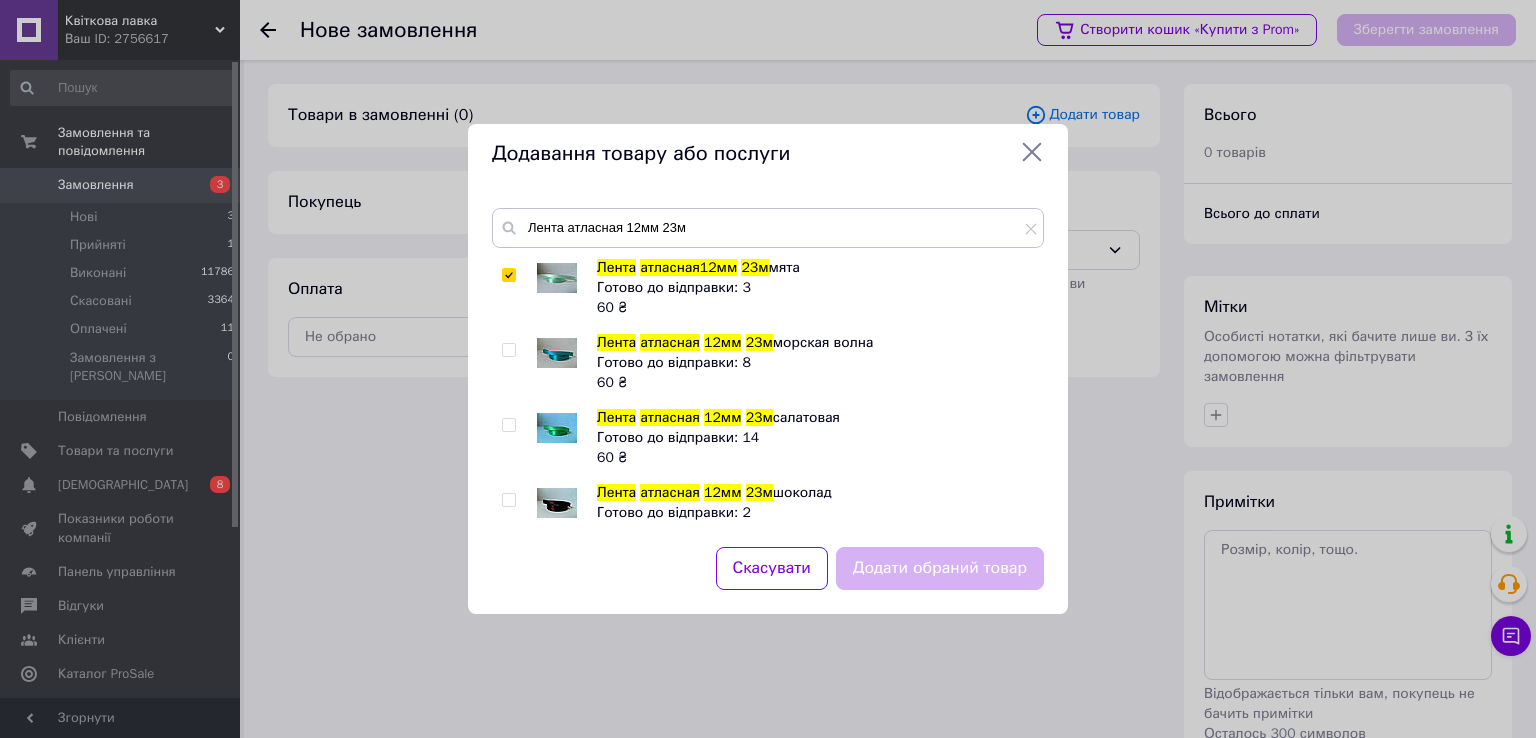 checkbox on "true" 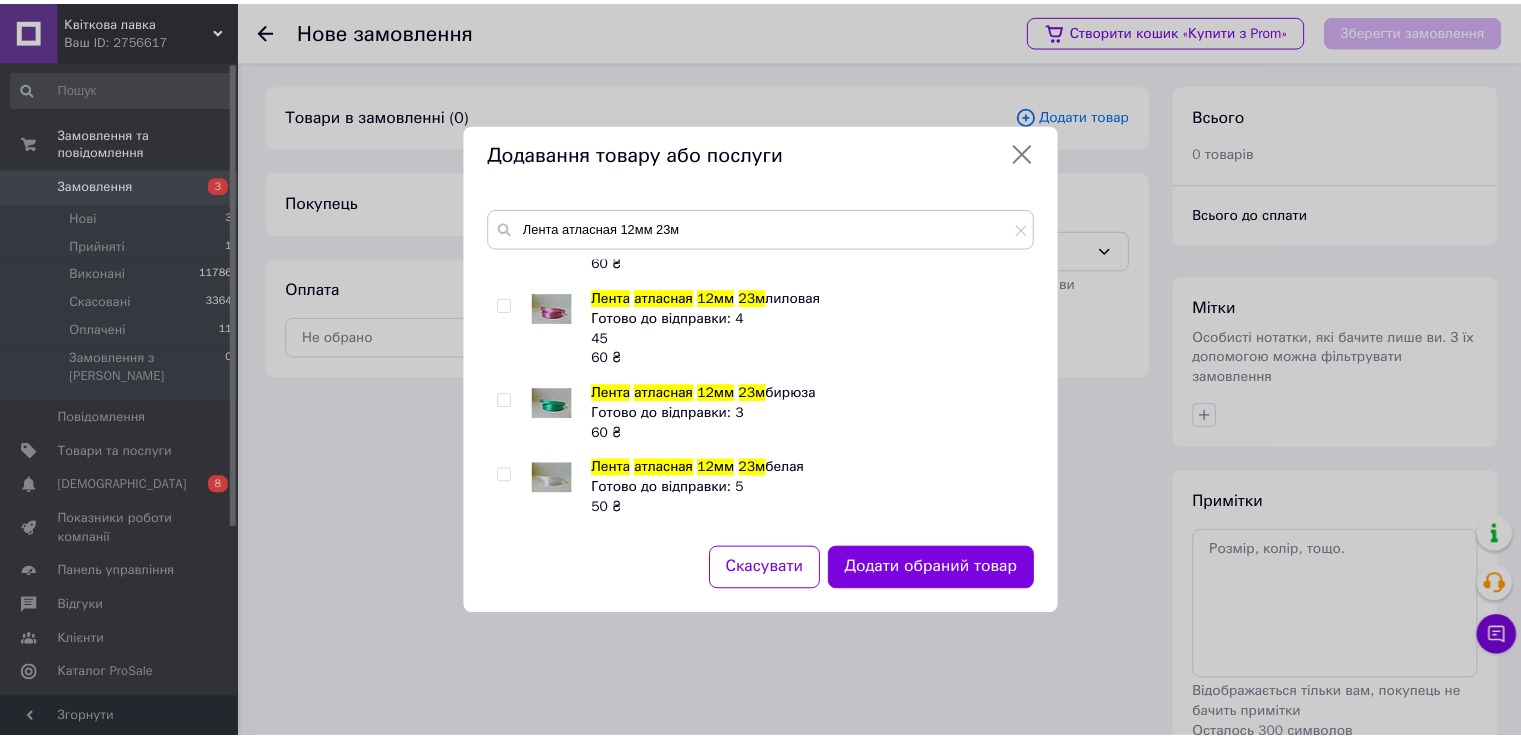 scroll, scrollTop: 400, scrollLeft: 0, axis: vertical 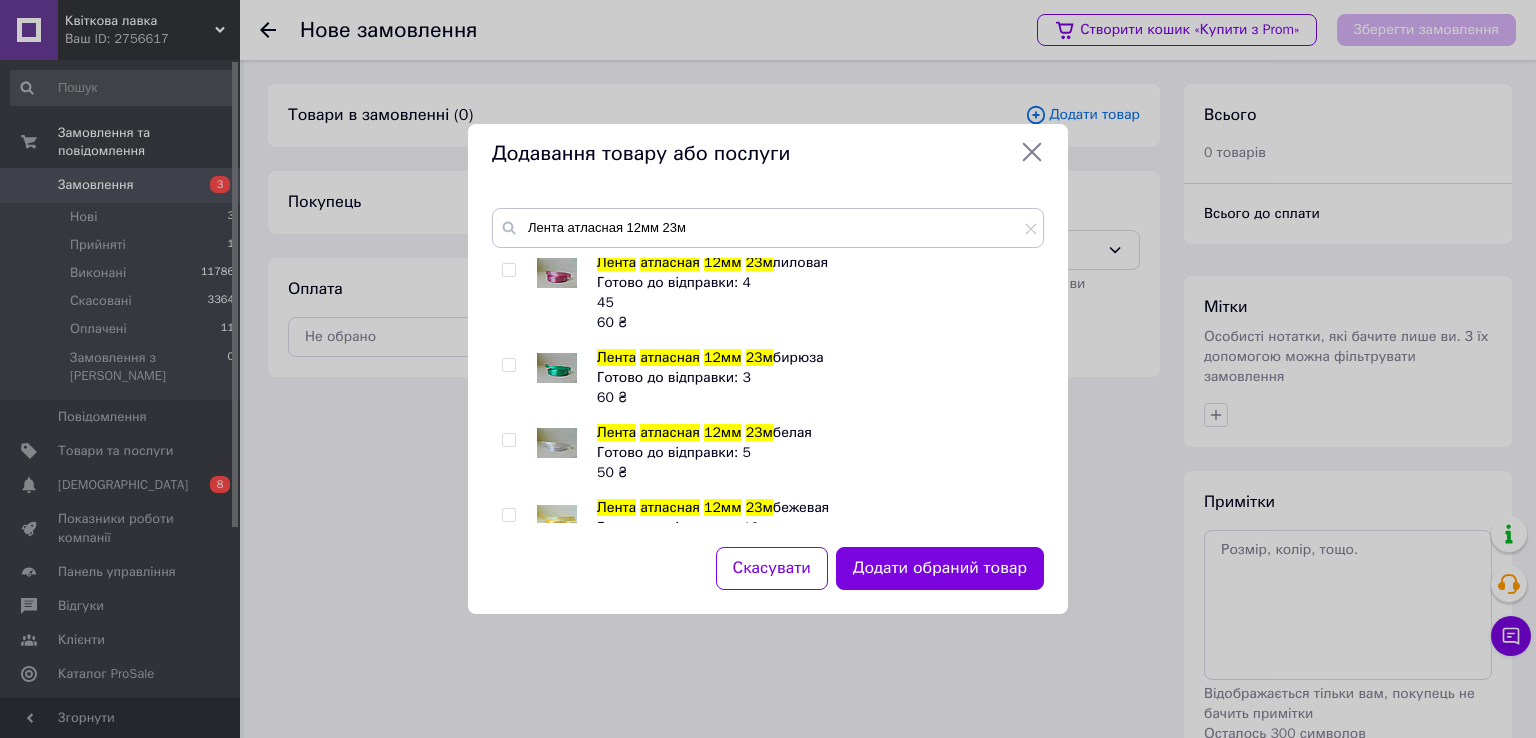 click at bounding box center [508, 365] 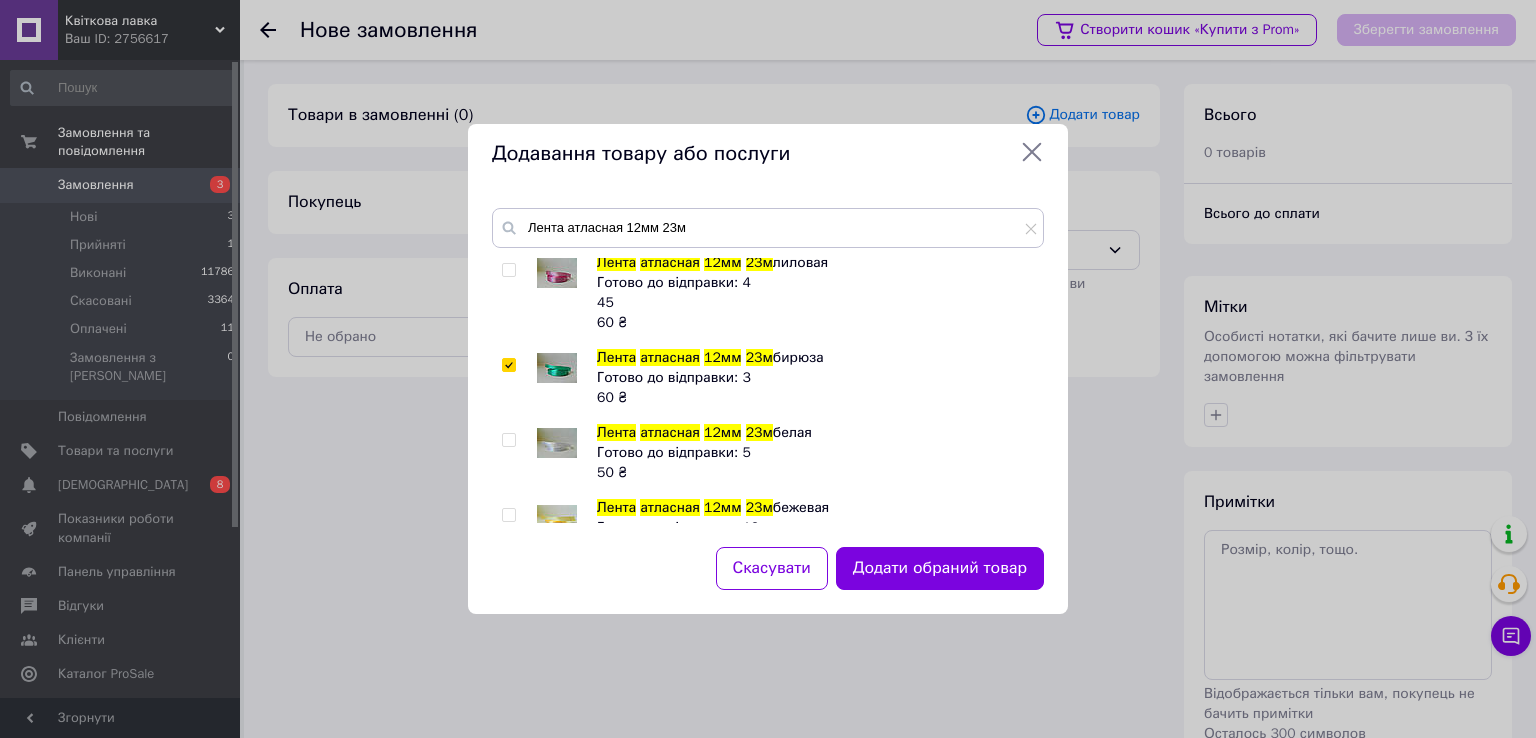 checkbox on "true" 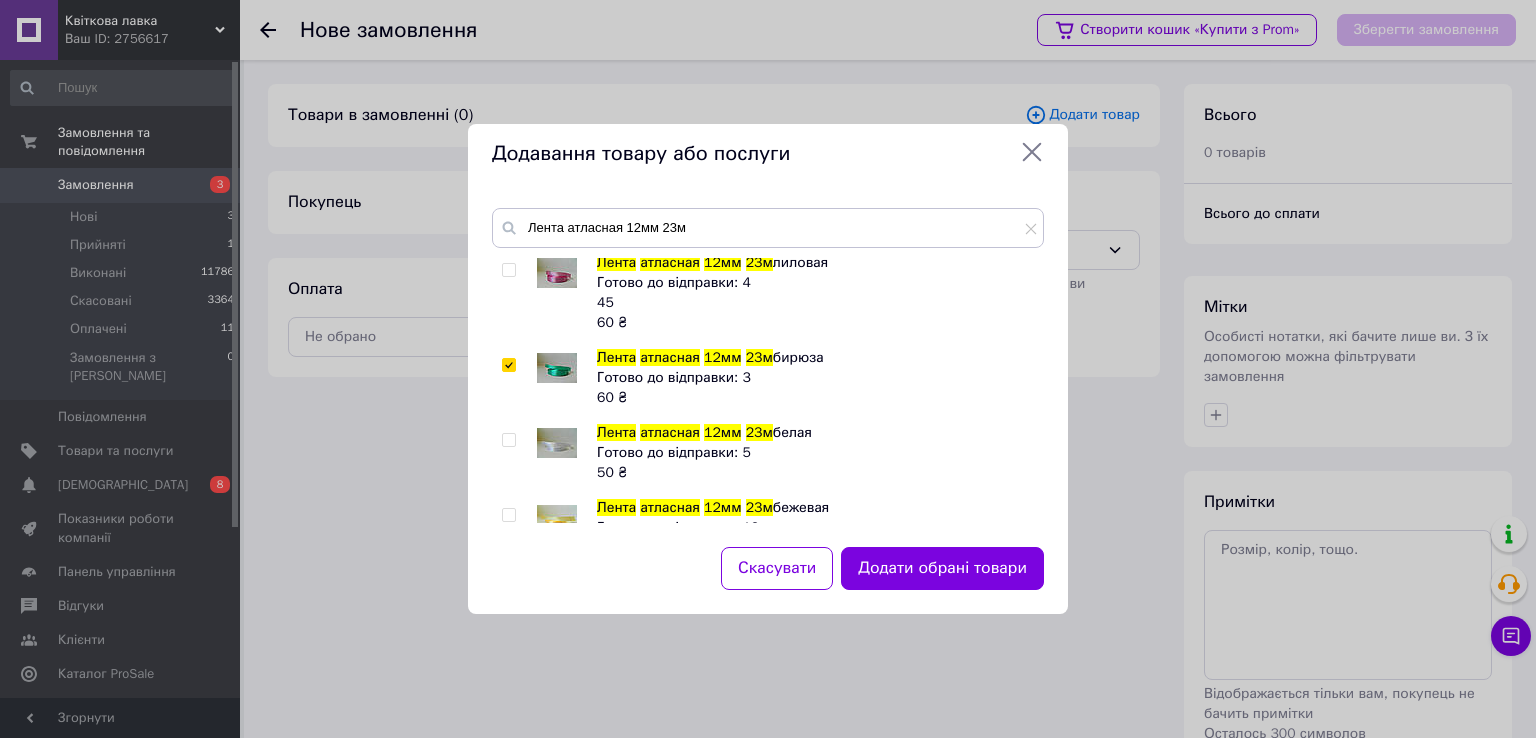 click on "Додати обрані товари" at bounding box center (942, 568) 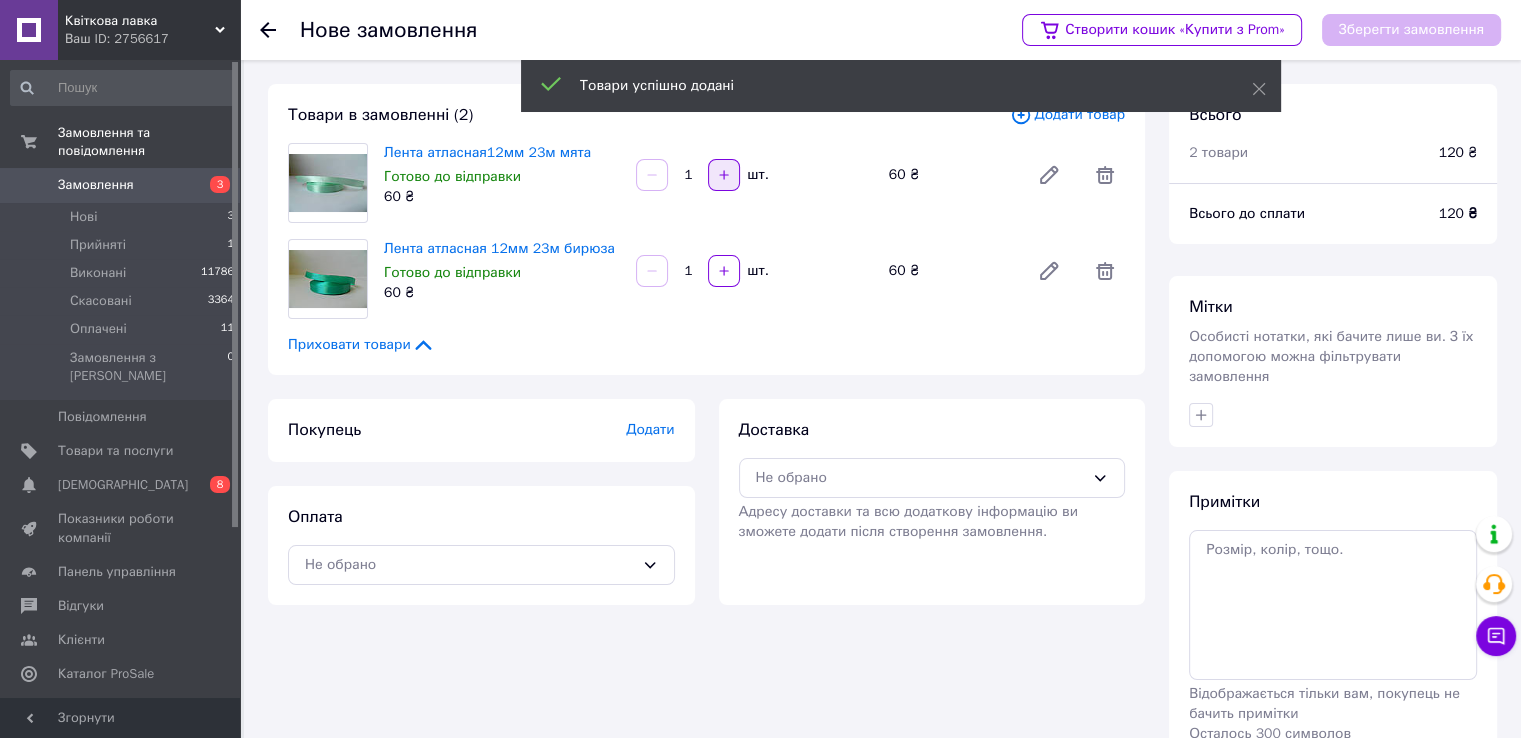 click at bounding box center (724, 175) 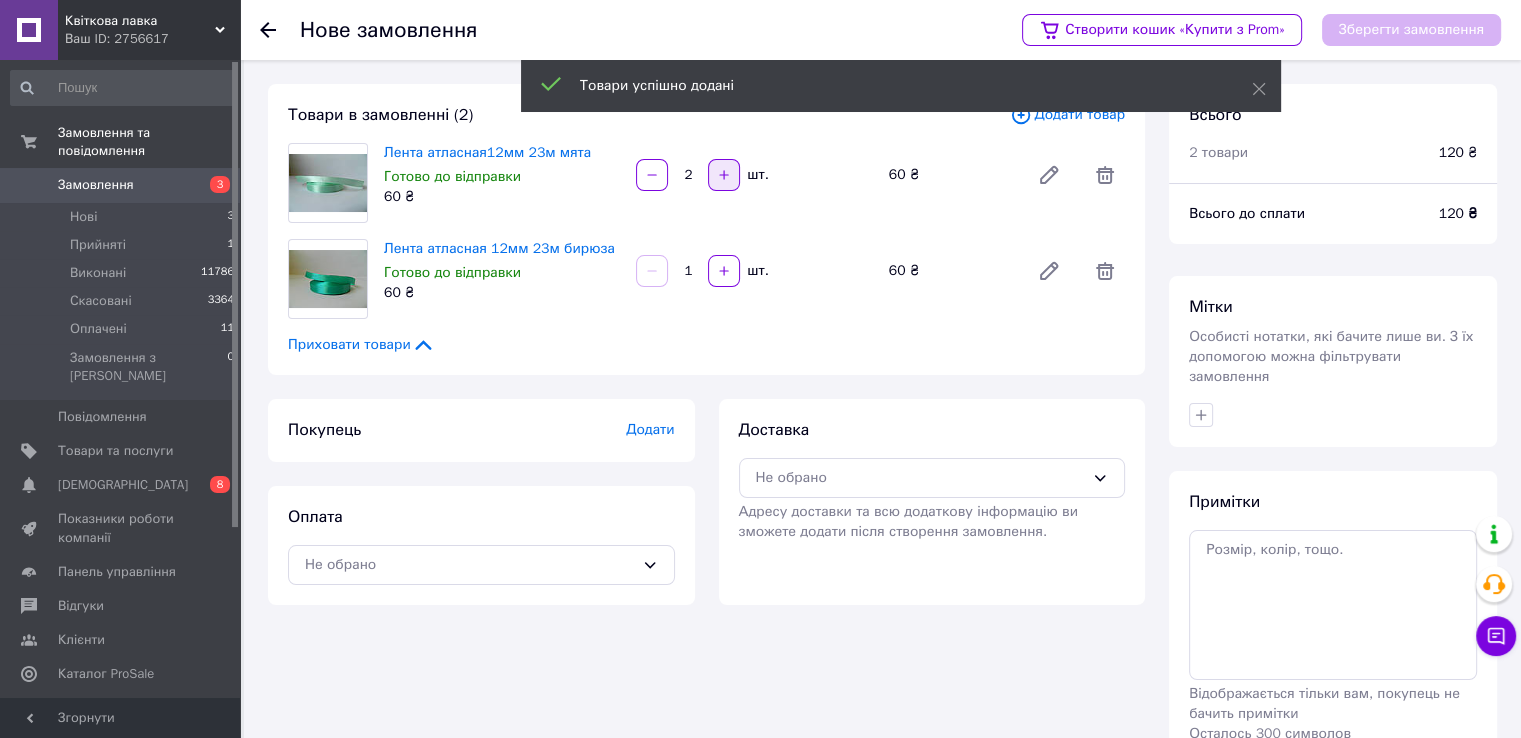 click at bounding box center (724, 175) 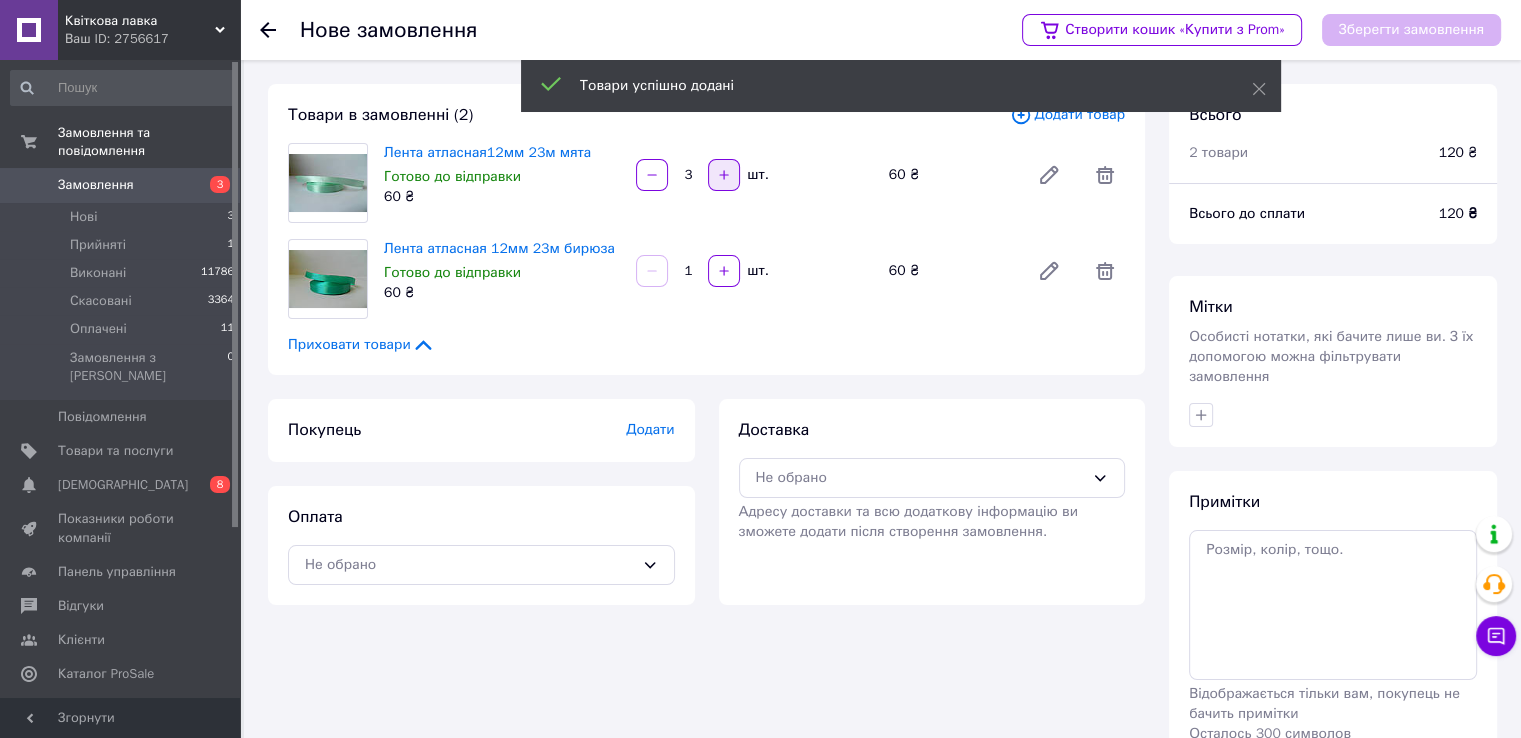 click at bounding box center [724, 175] 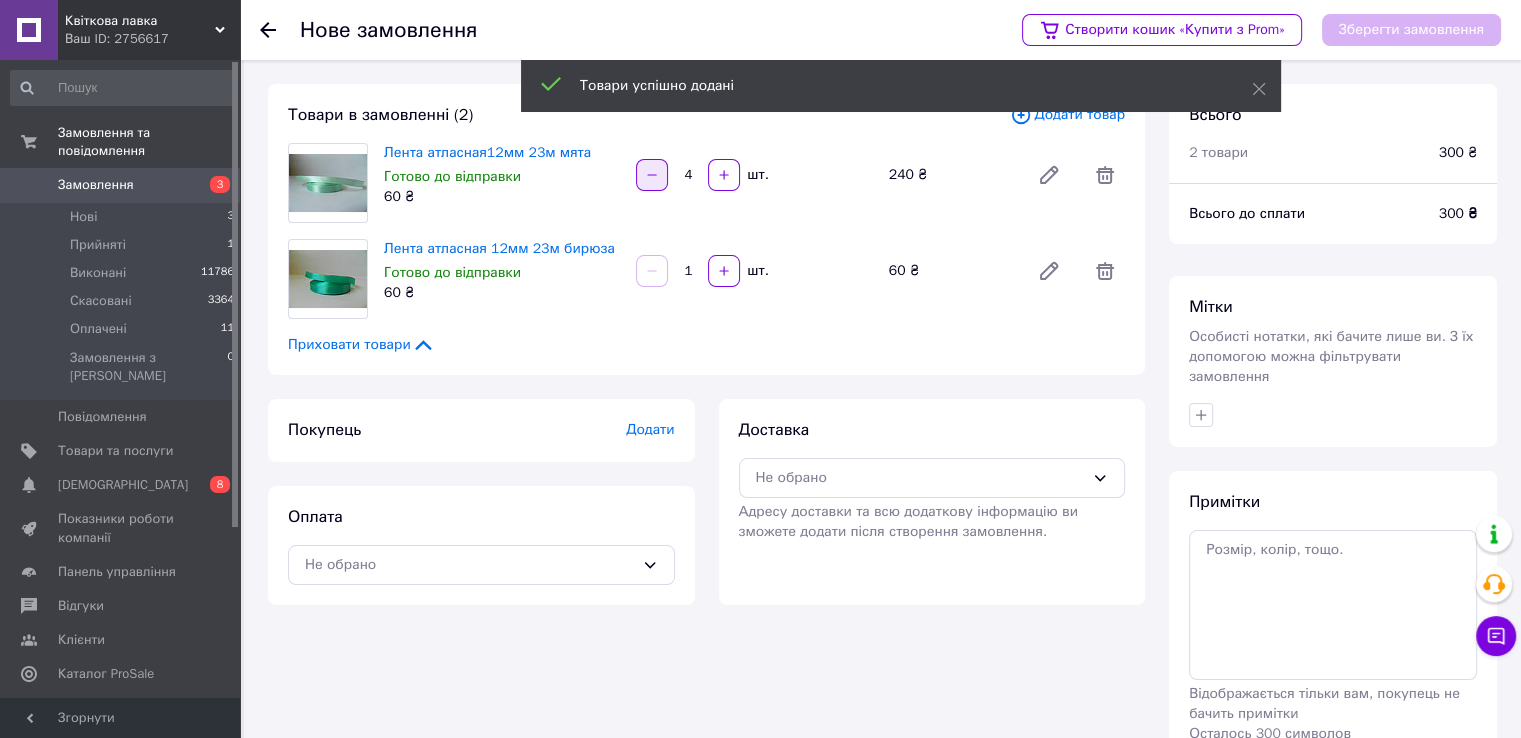 click 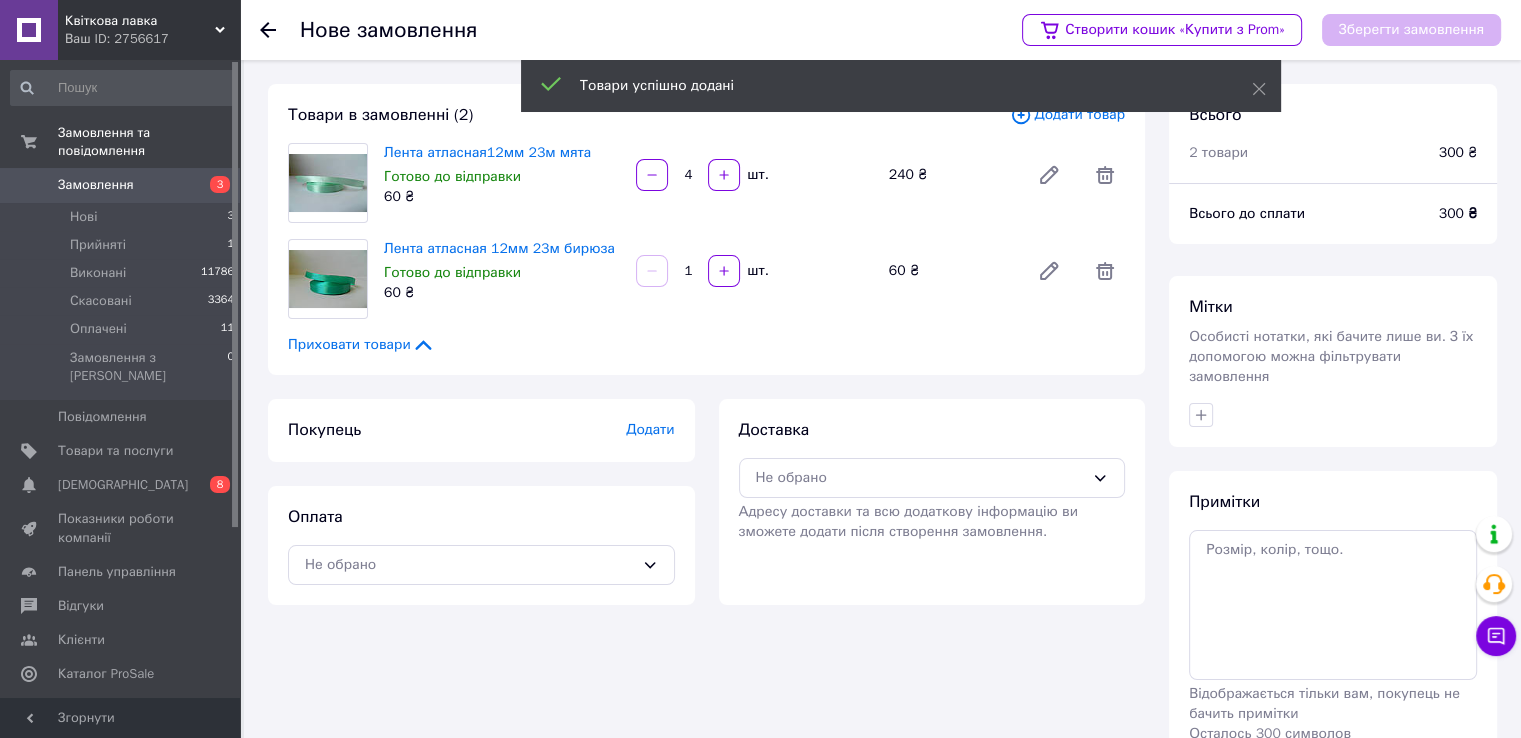 type on "3" 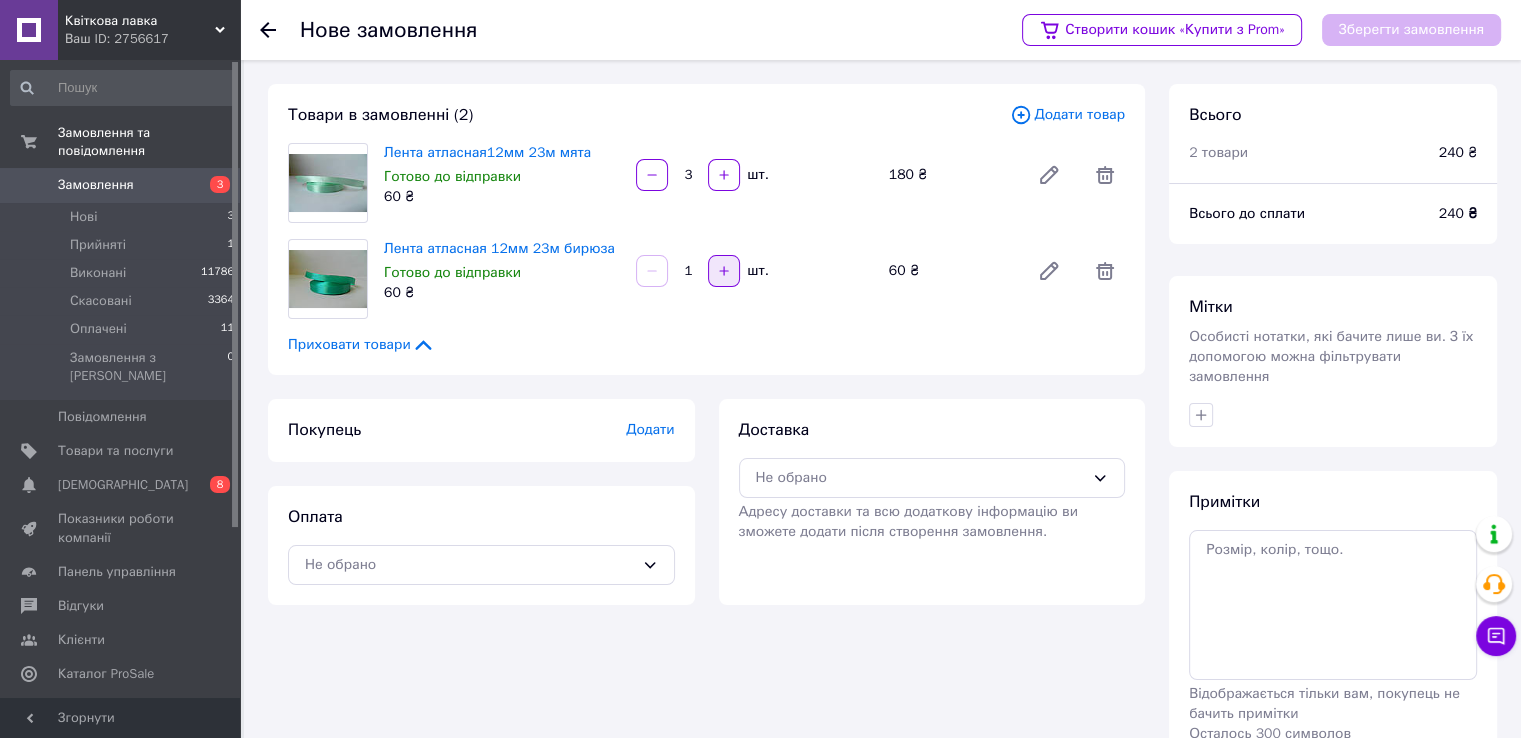 click 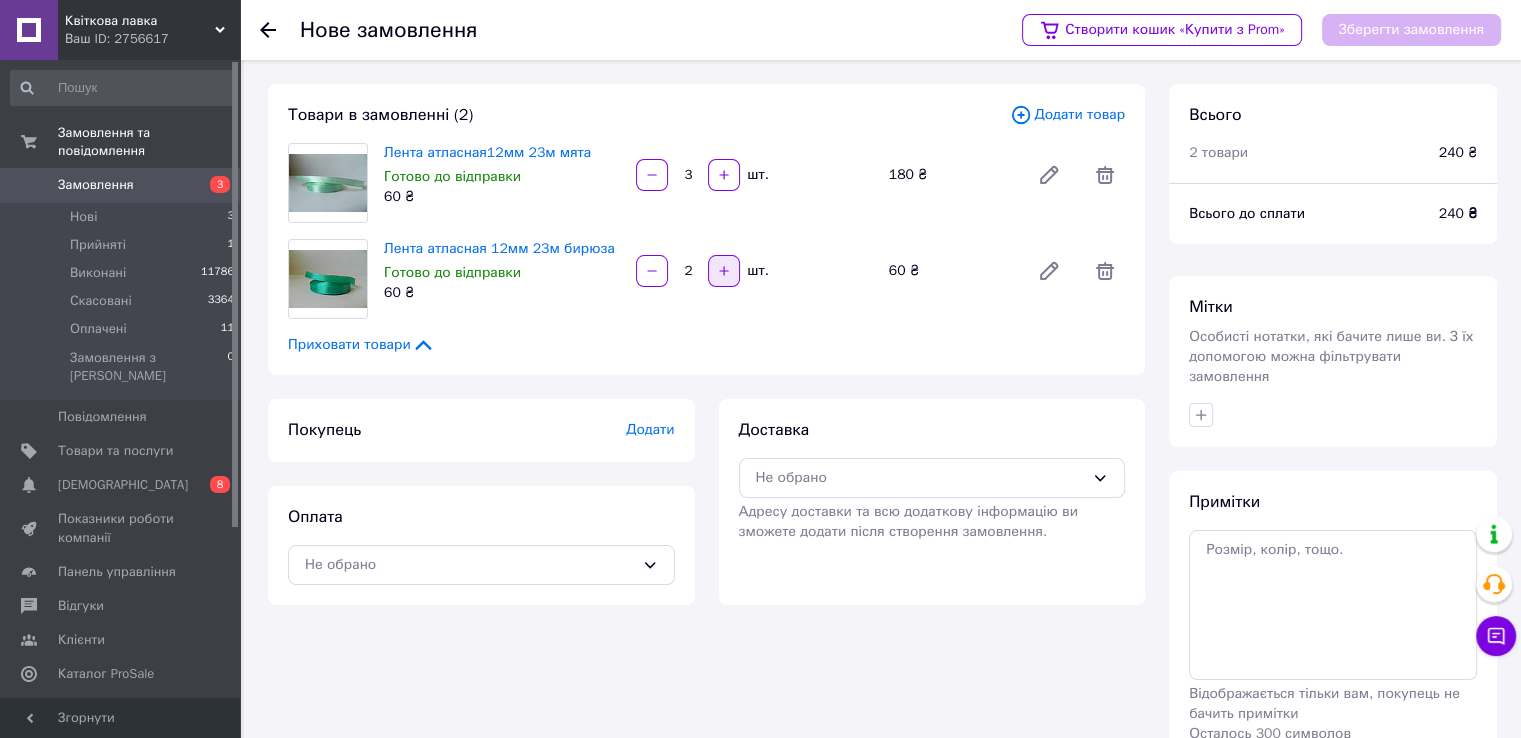 click 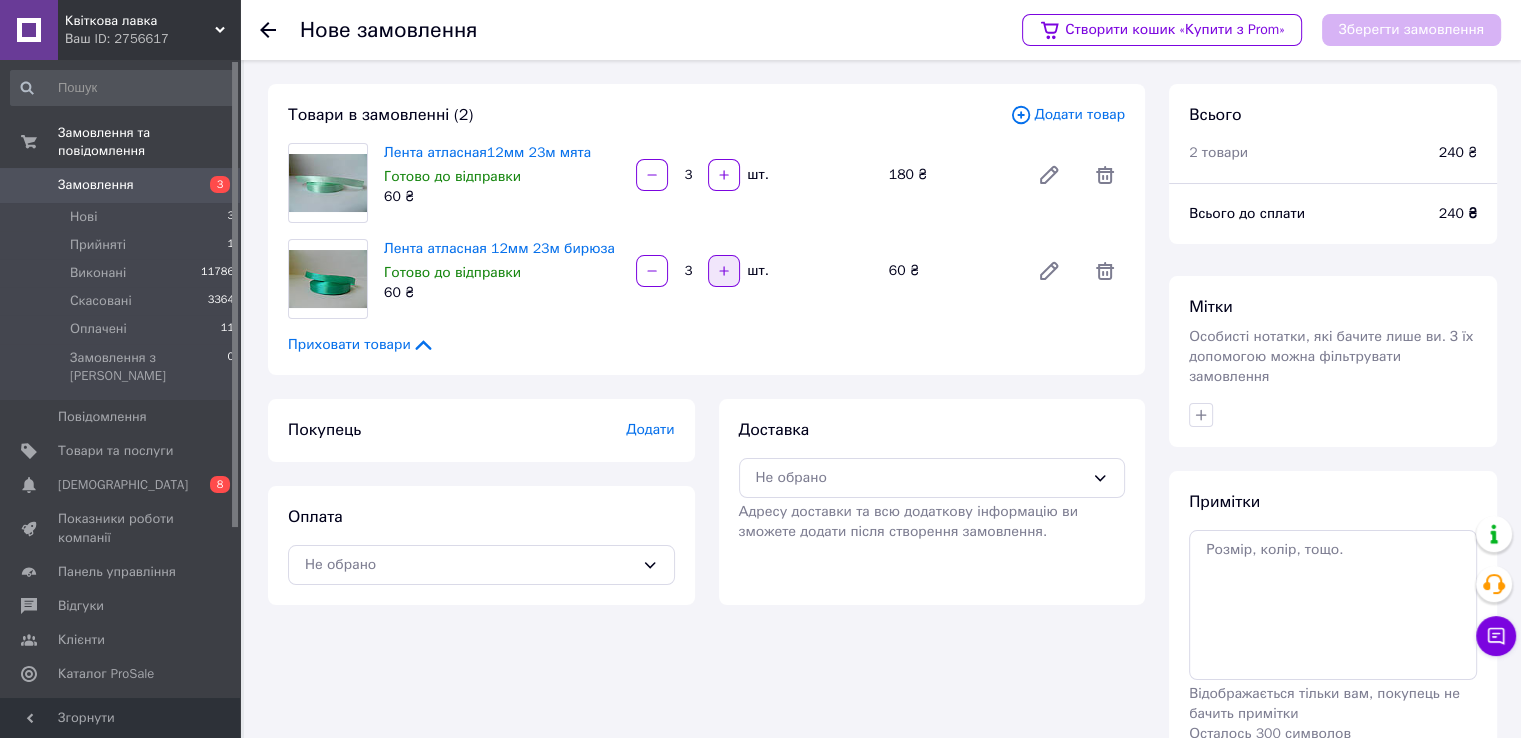 click 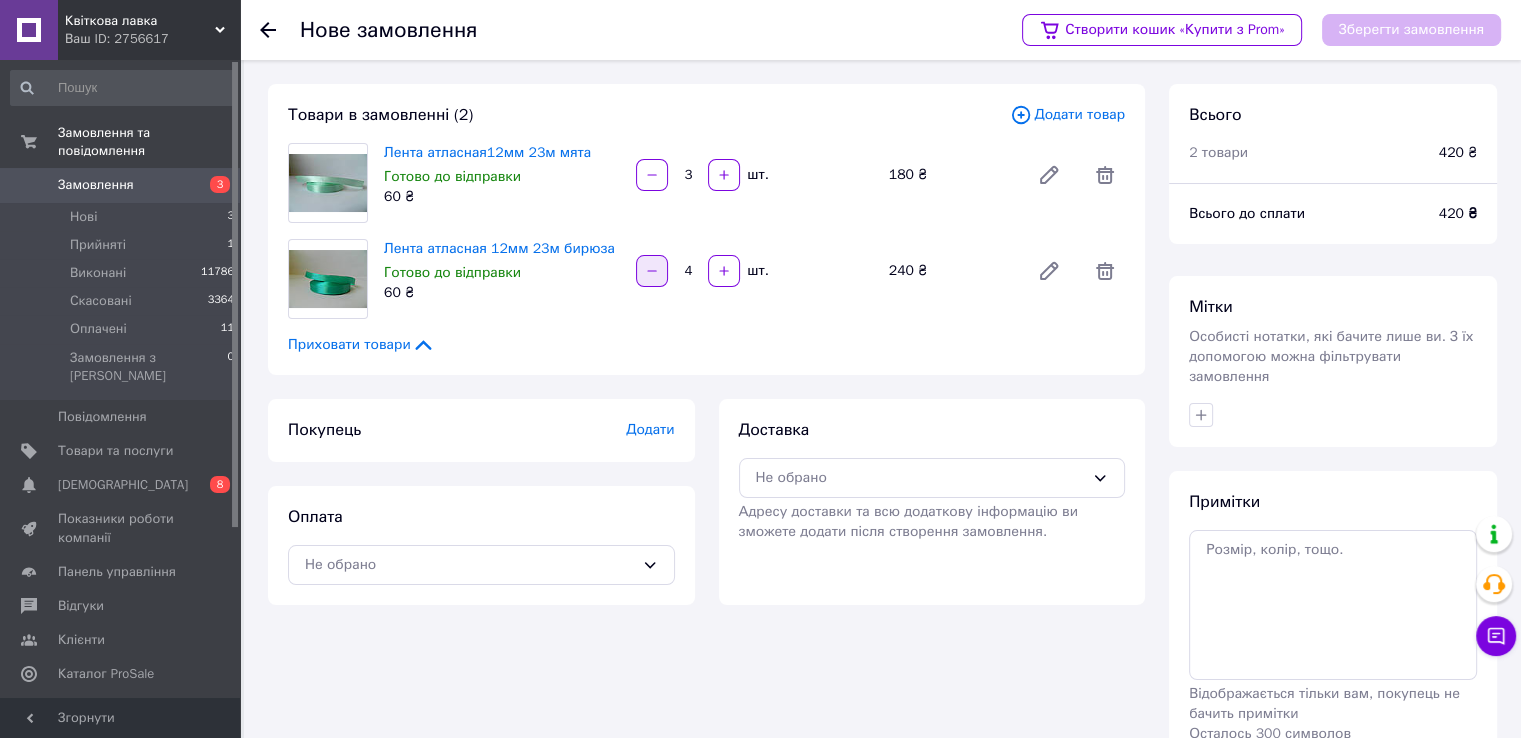 click 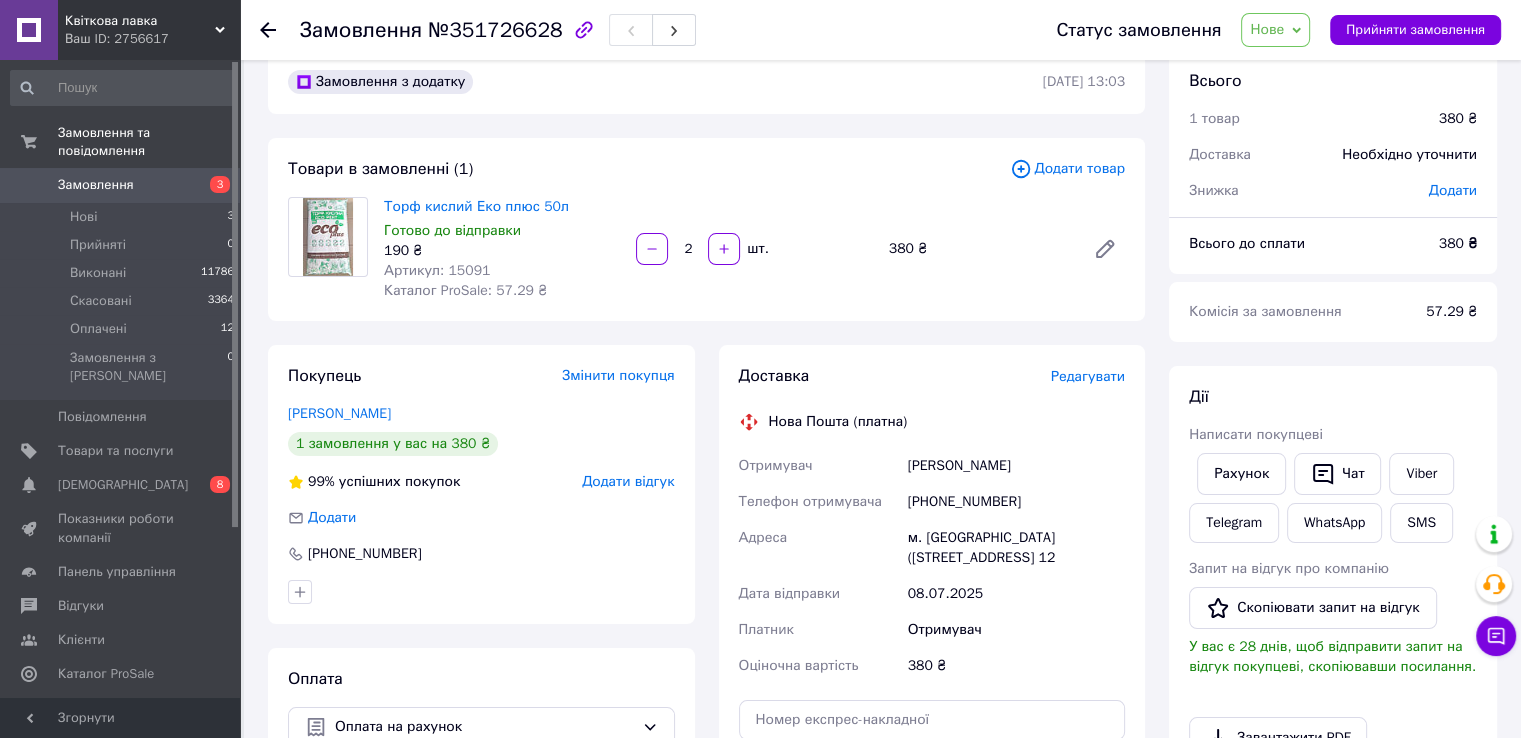 scroll, scrollTop: 0, scrollLeft: 0, axis: both 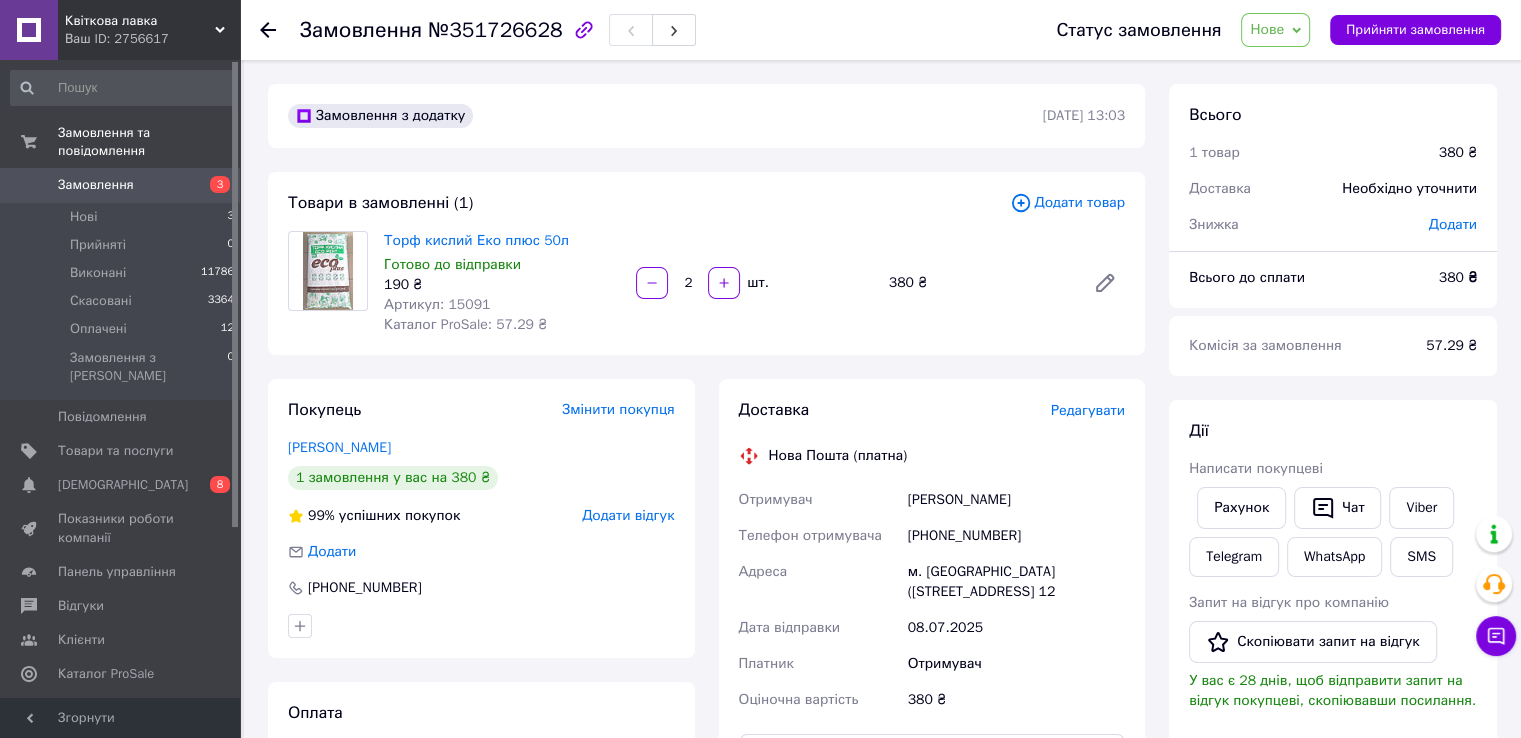 click 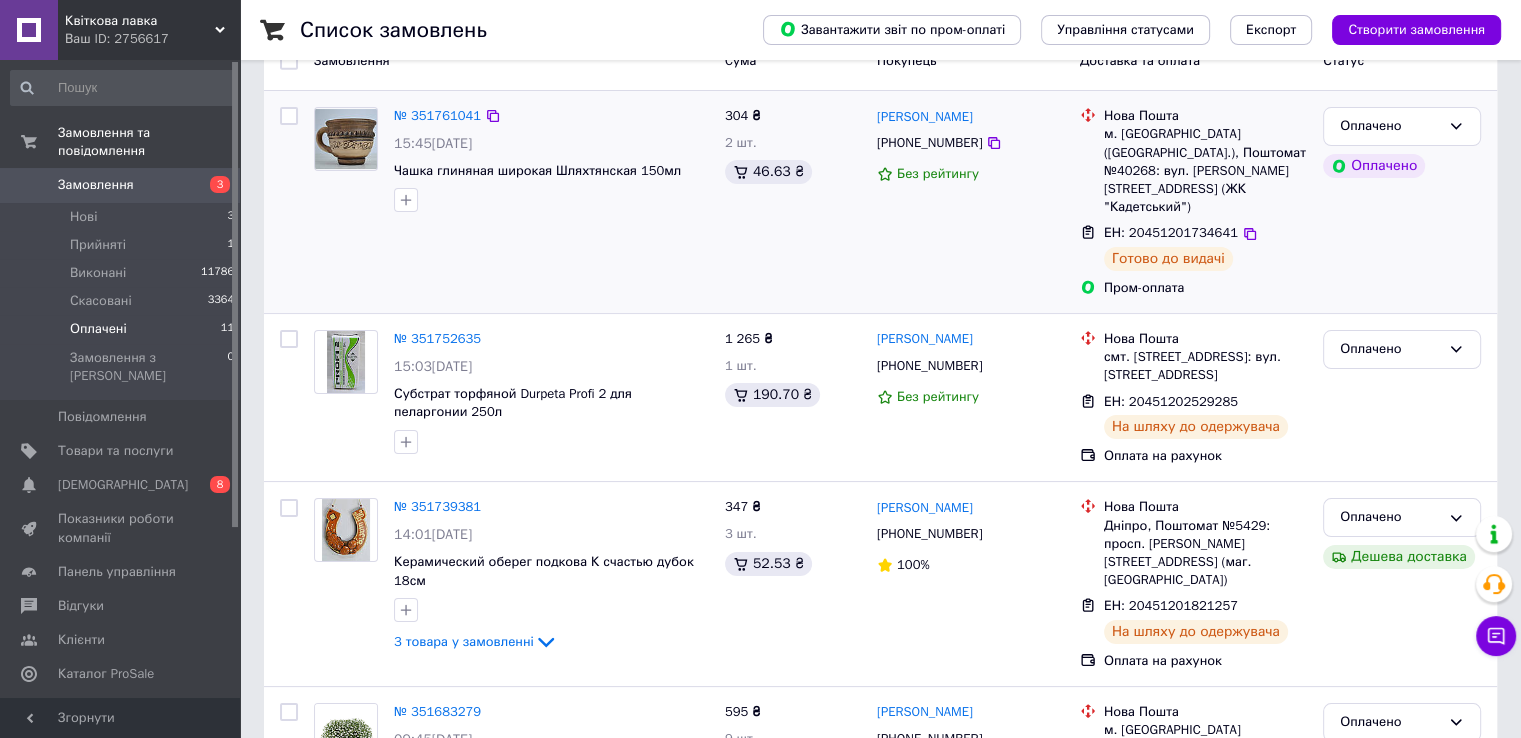 scroll, scrollTop: 0, scrollLeft: 0, axis: both 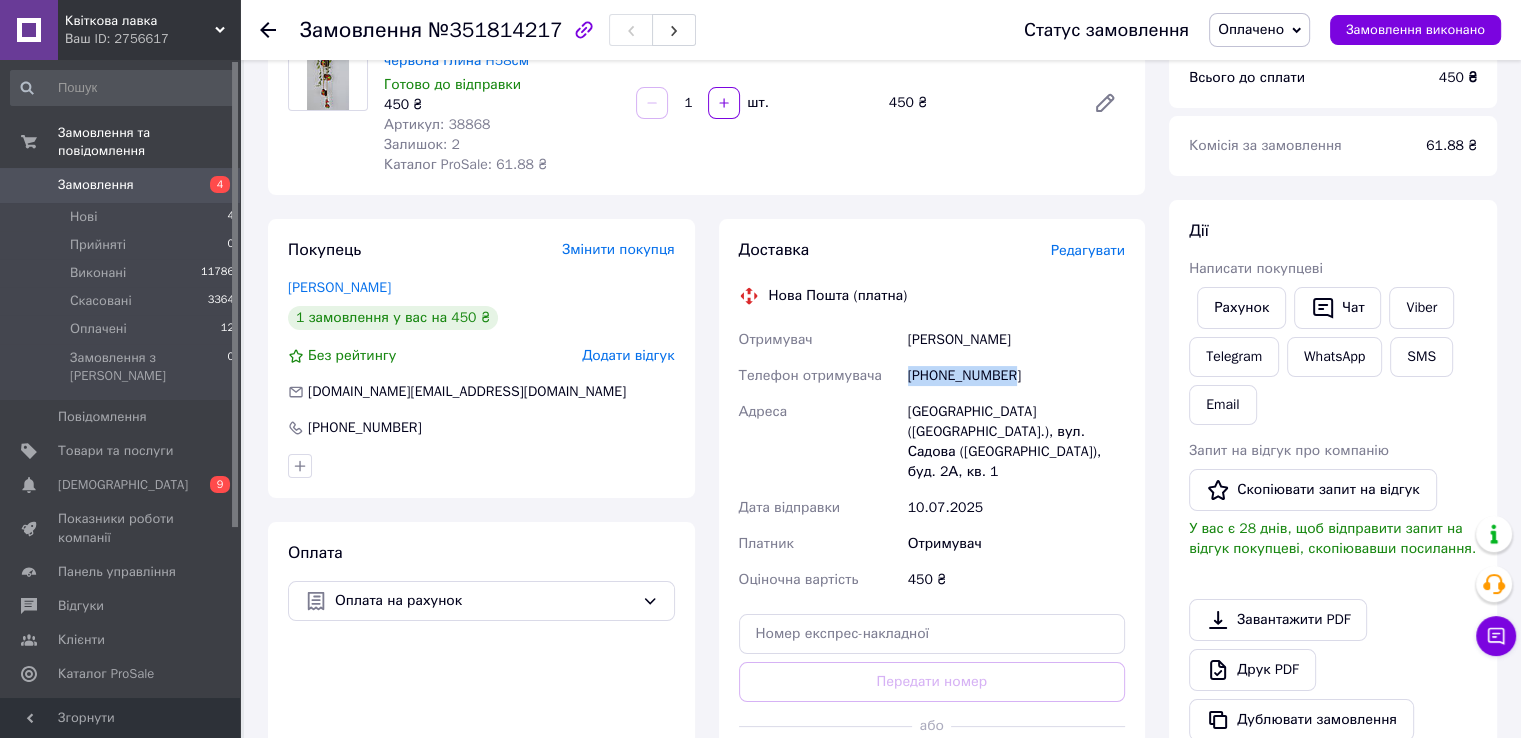 drag, startPoint x: 904, startPoint y: 374, endPoint x: 1028, endPoint y: 385, distance: 124.486946 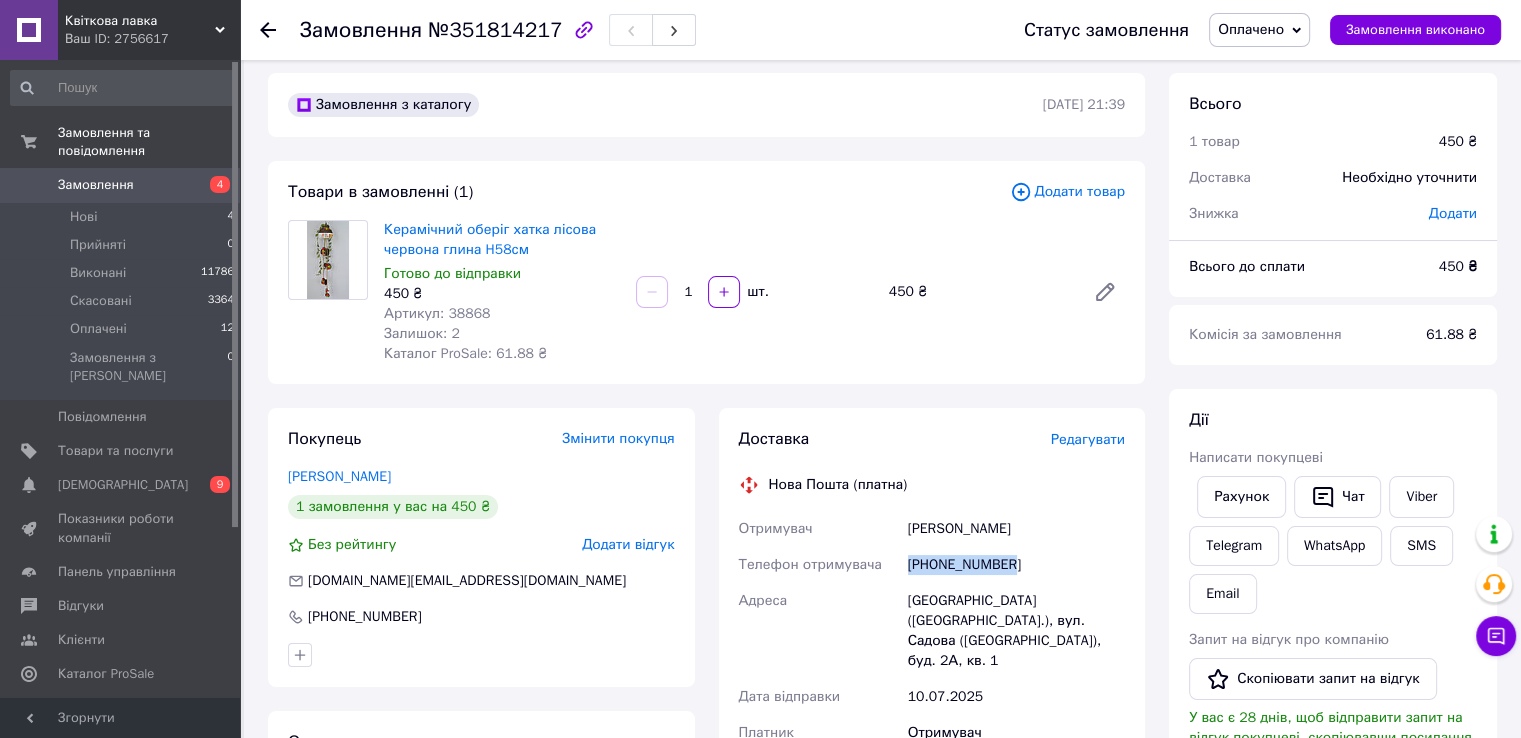 scroll, scrollTop: 0, scrollLeft: 0, axis: both 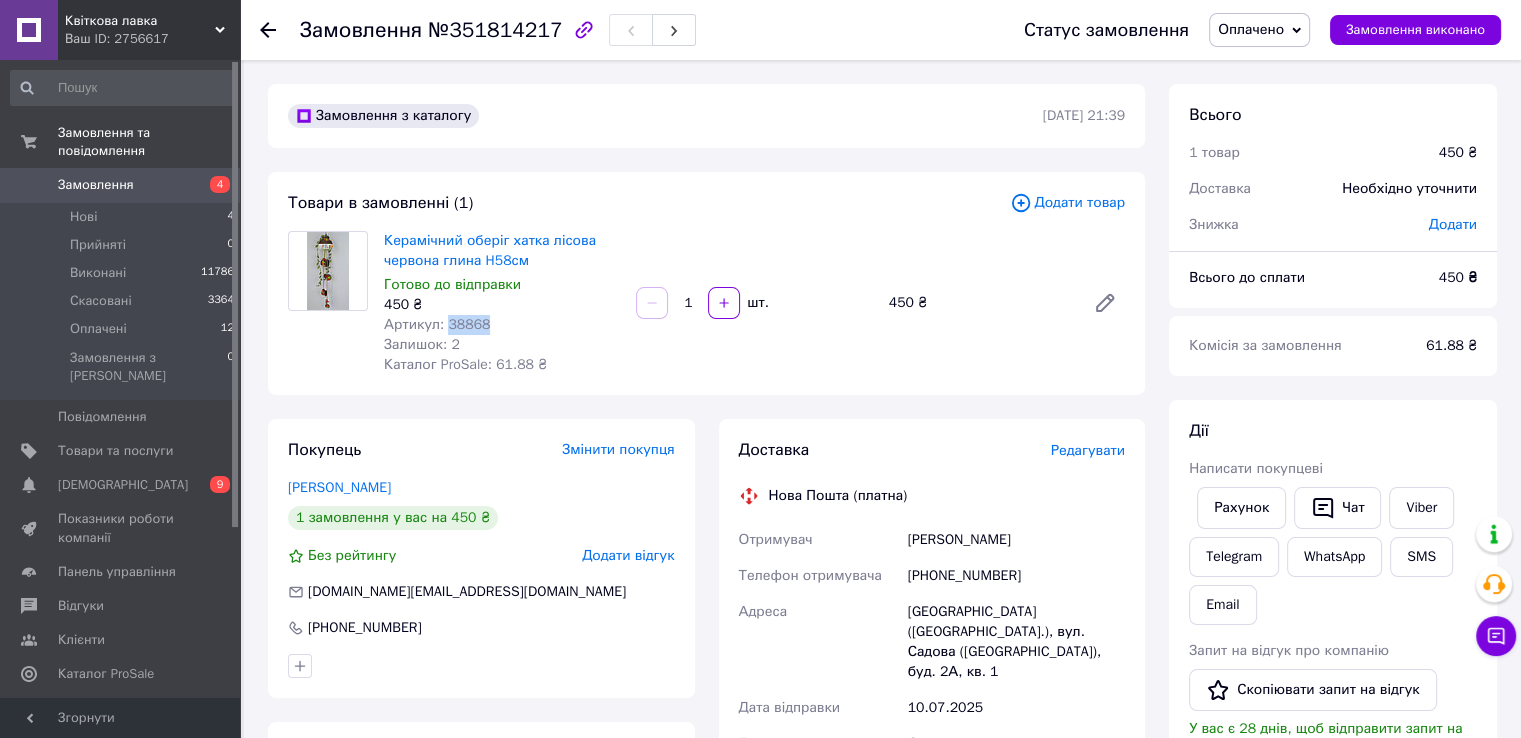 drag, startPoint x: 441, startPoint y: 333, endPoint x: 498, endPoint y: 329, distance: 57.14018 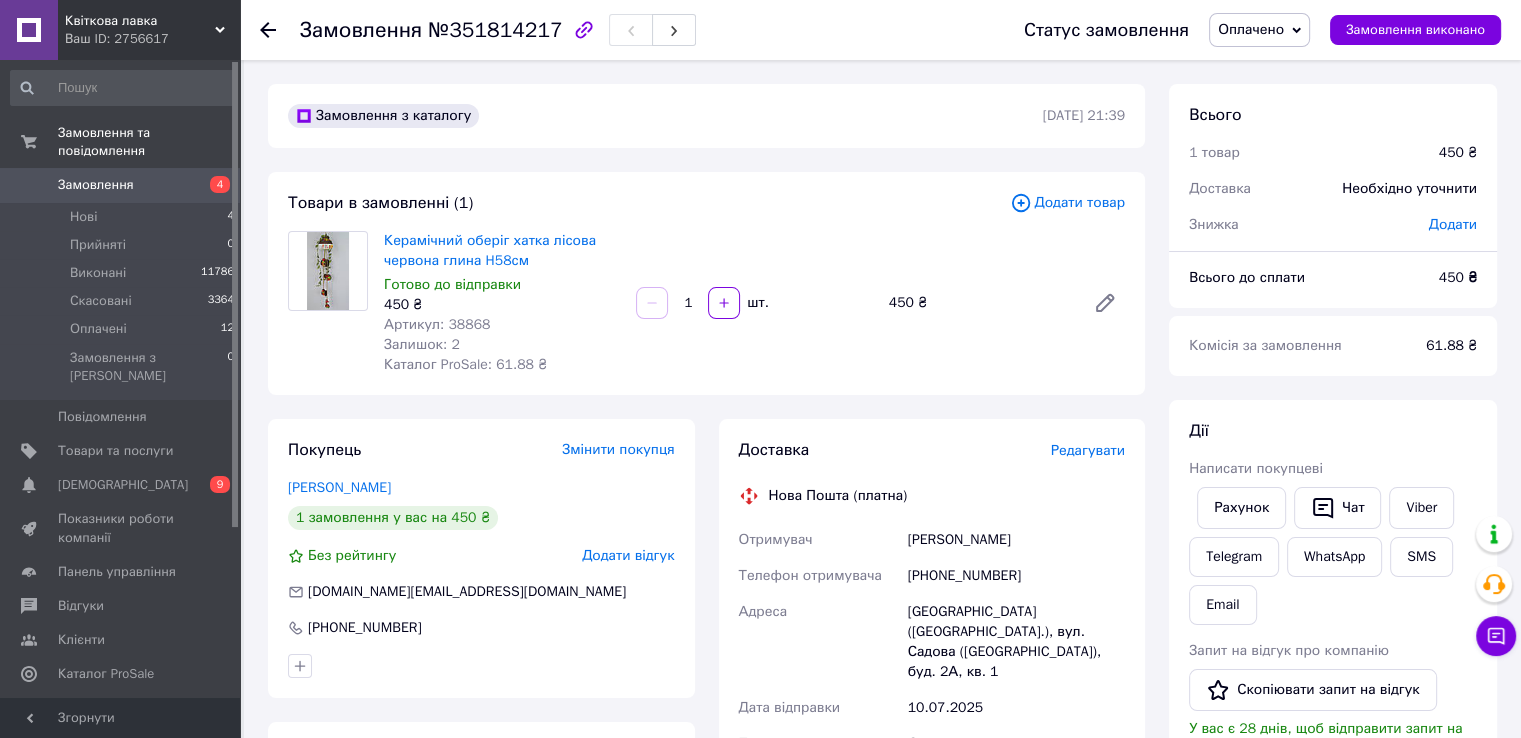 click on "Замовлення №351814217" at bounding box center (642, 30) 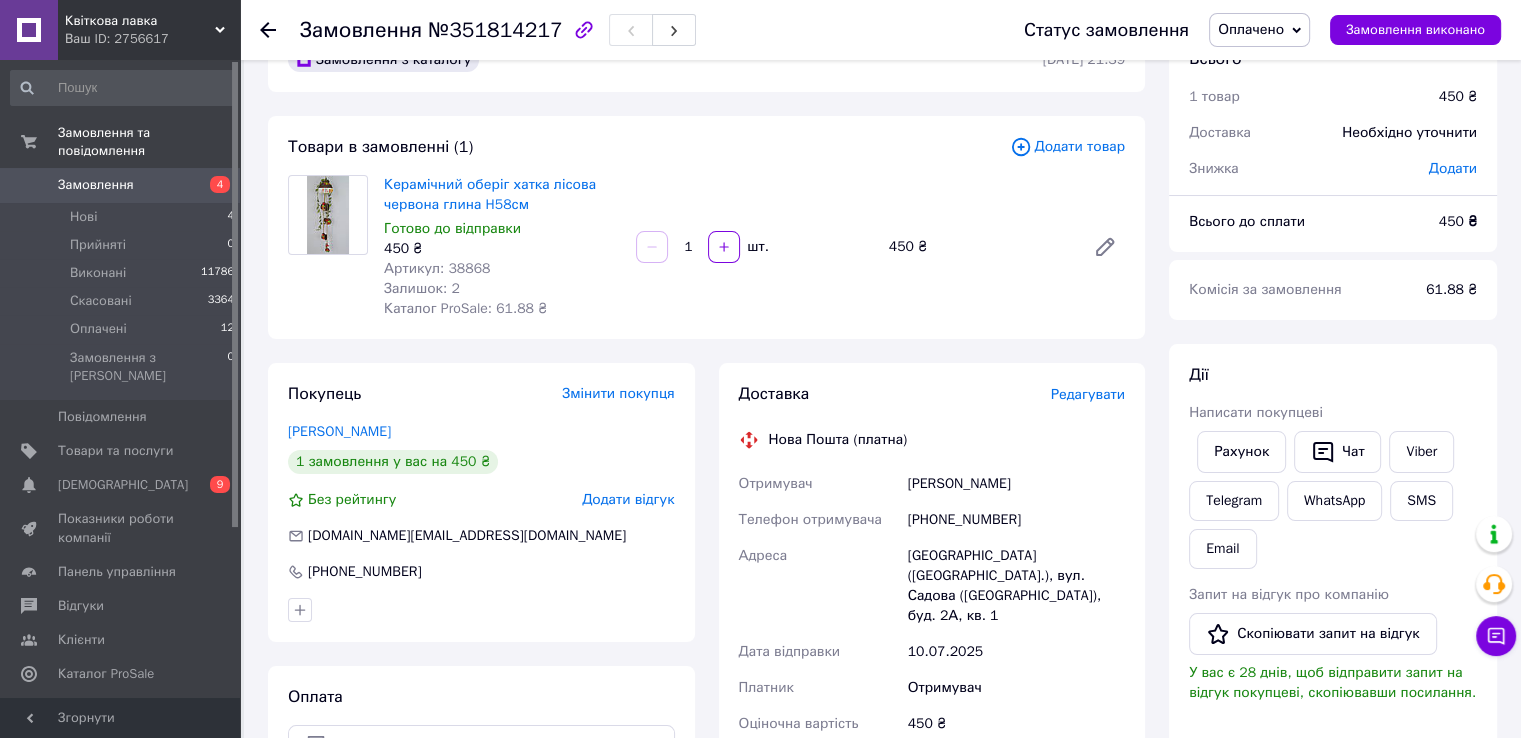 scroll, scrollTop: 100, scrollLeft: 0, axis: vertical 